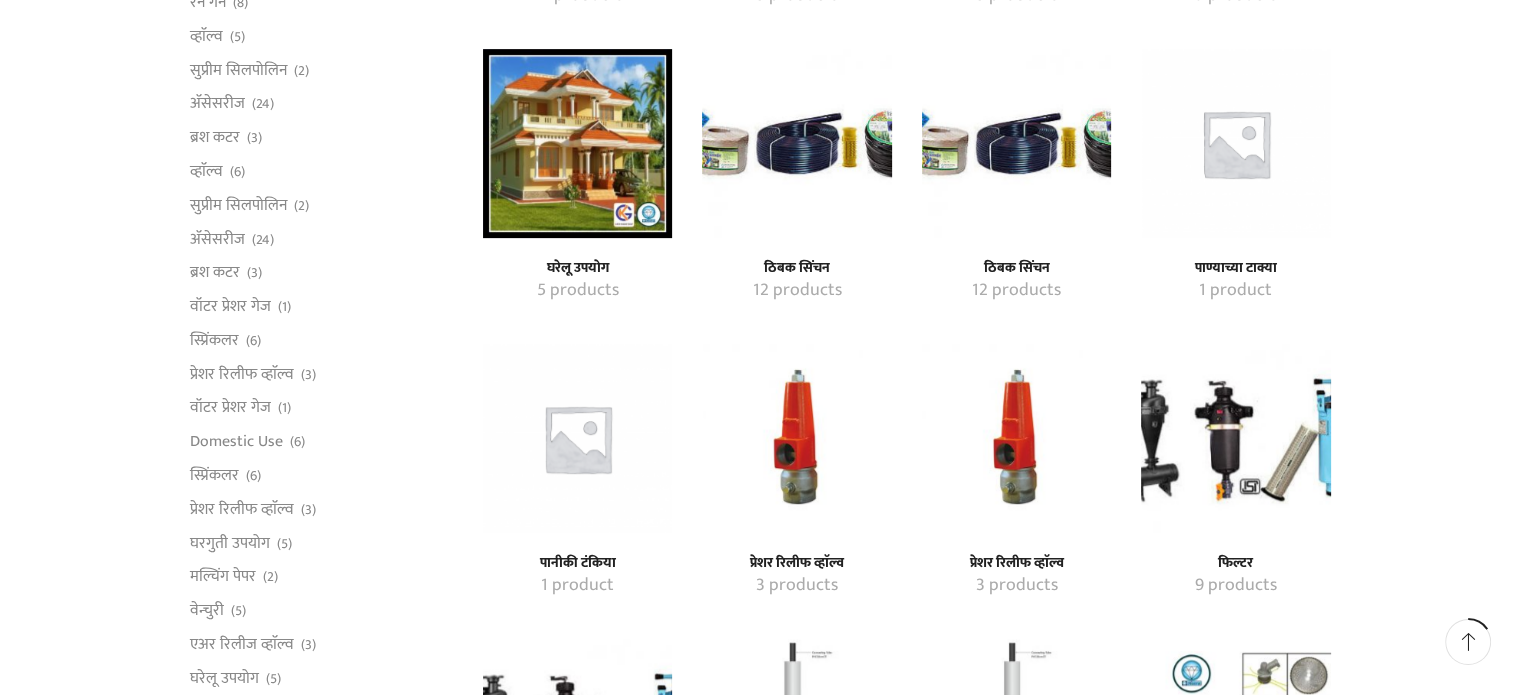 scroll, scrollTop: 800, scrollLeft: 0, axis: vertical 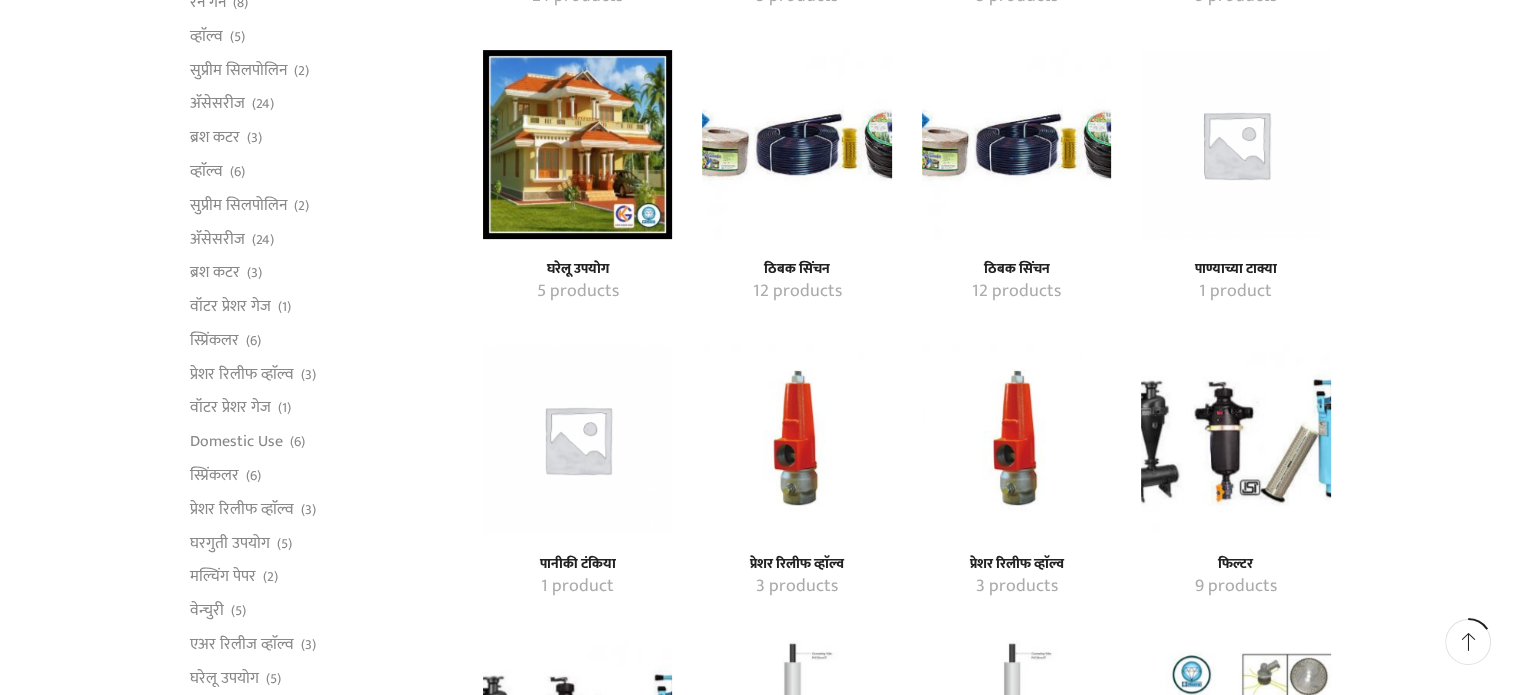 click at bounding box center [796, 144] 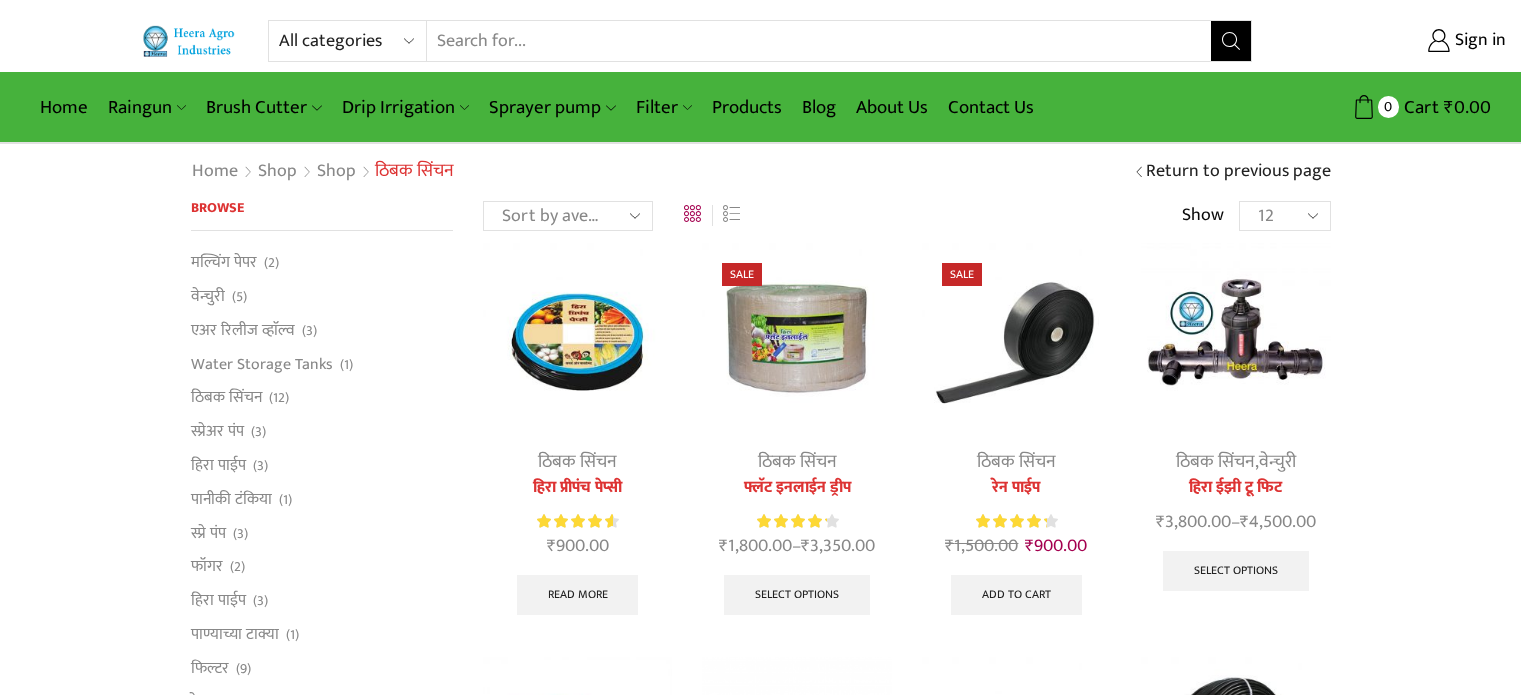 scroll, scrollTop: 0, scrollLeft: 0, axis: both 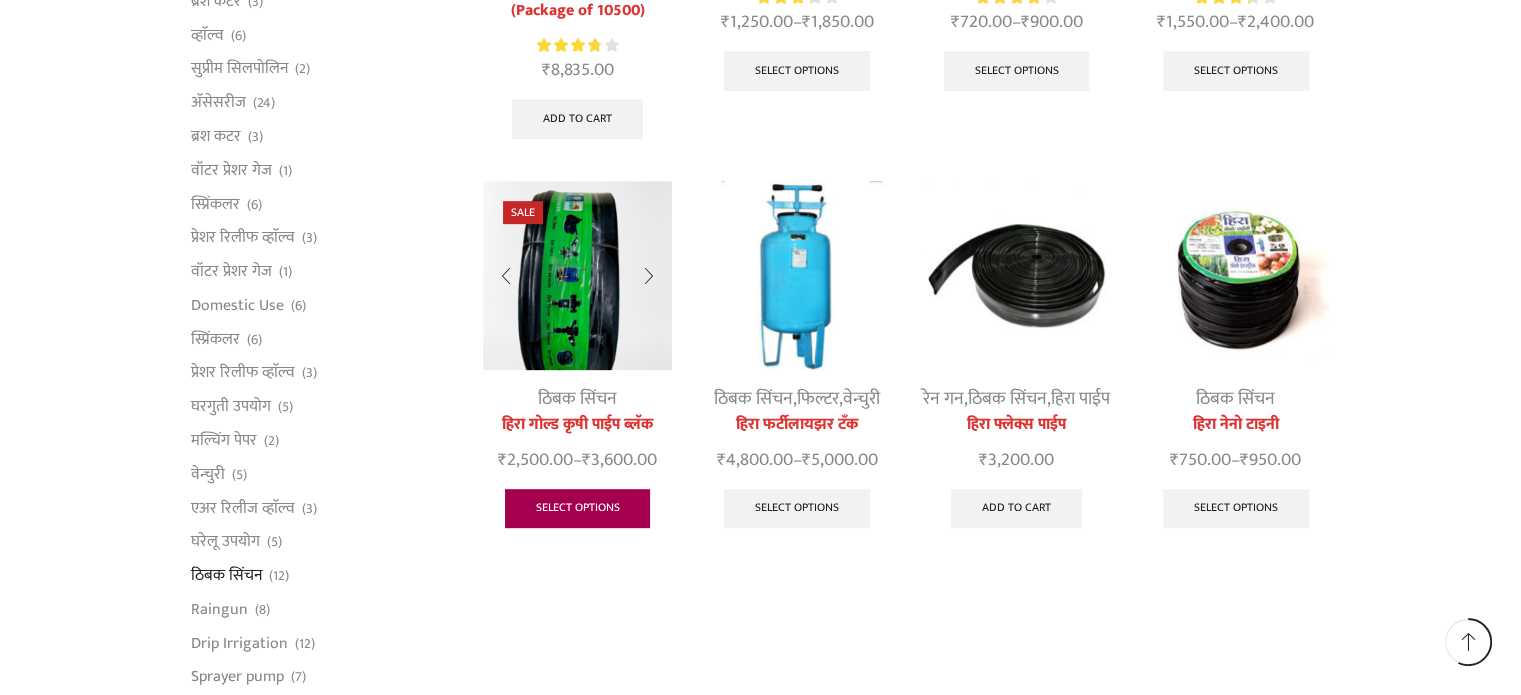 click on "Select options" at bounding box center (578, 509) 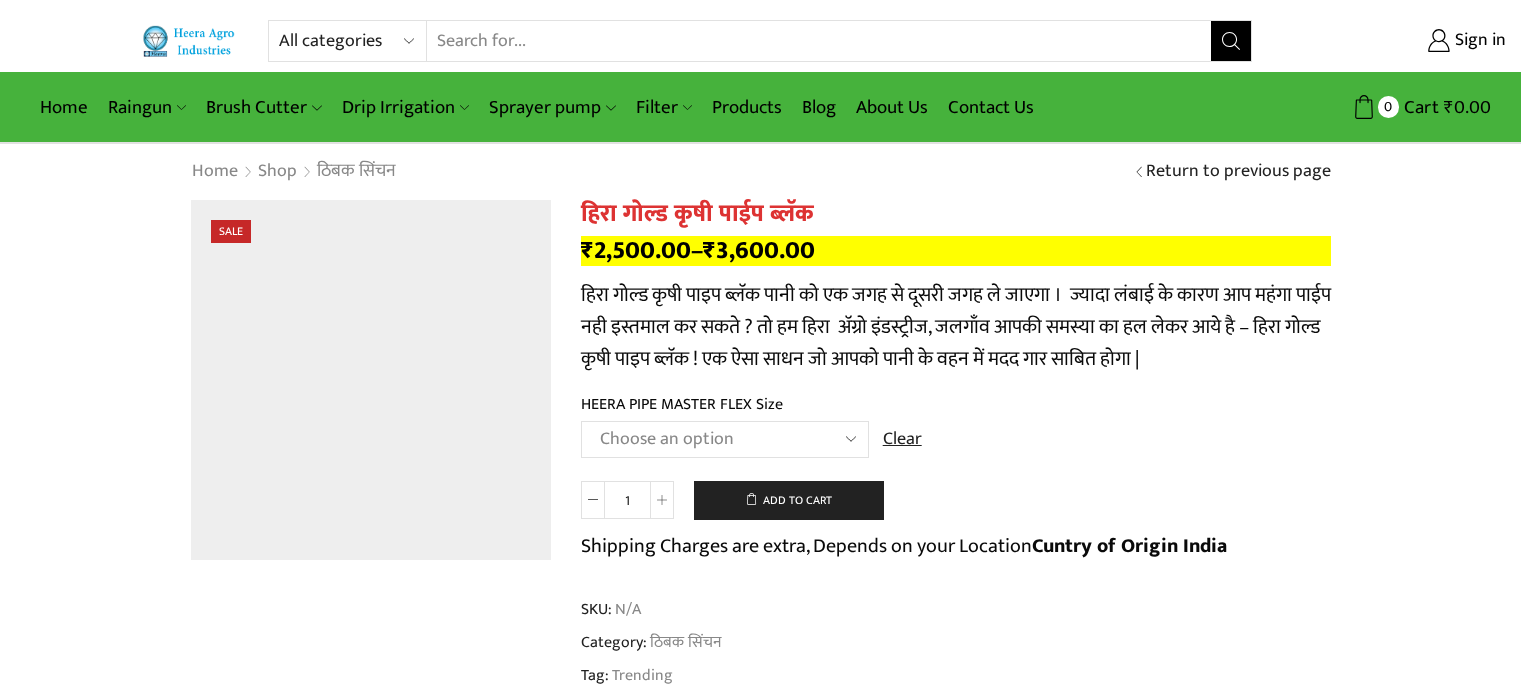 scroll, scrollTop: 0, scrollLeft: 0, axis: both 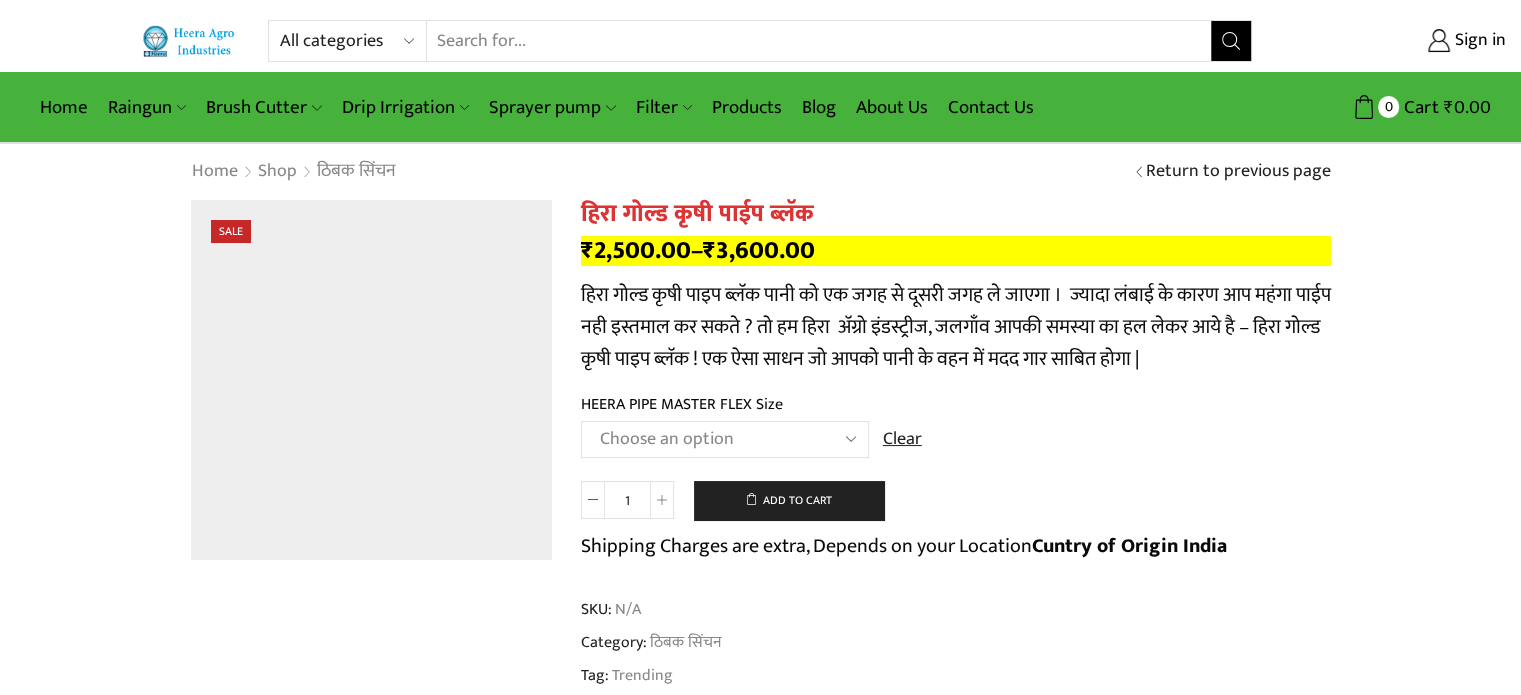 click on "Choose an option HEERA PIPE MASTER FLEX 3″ HEERA PIPE MASTER FLEX 4″" 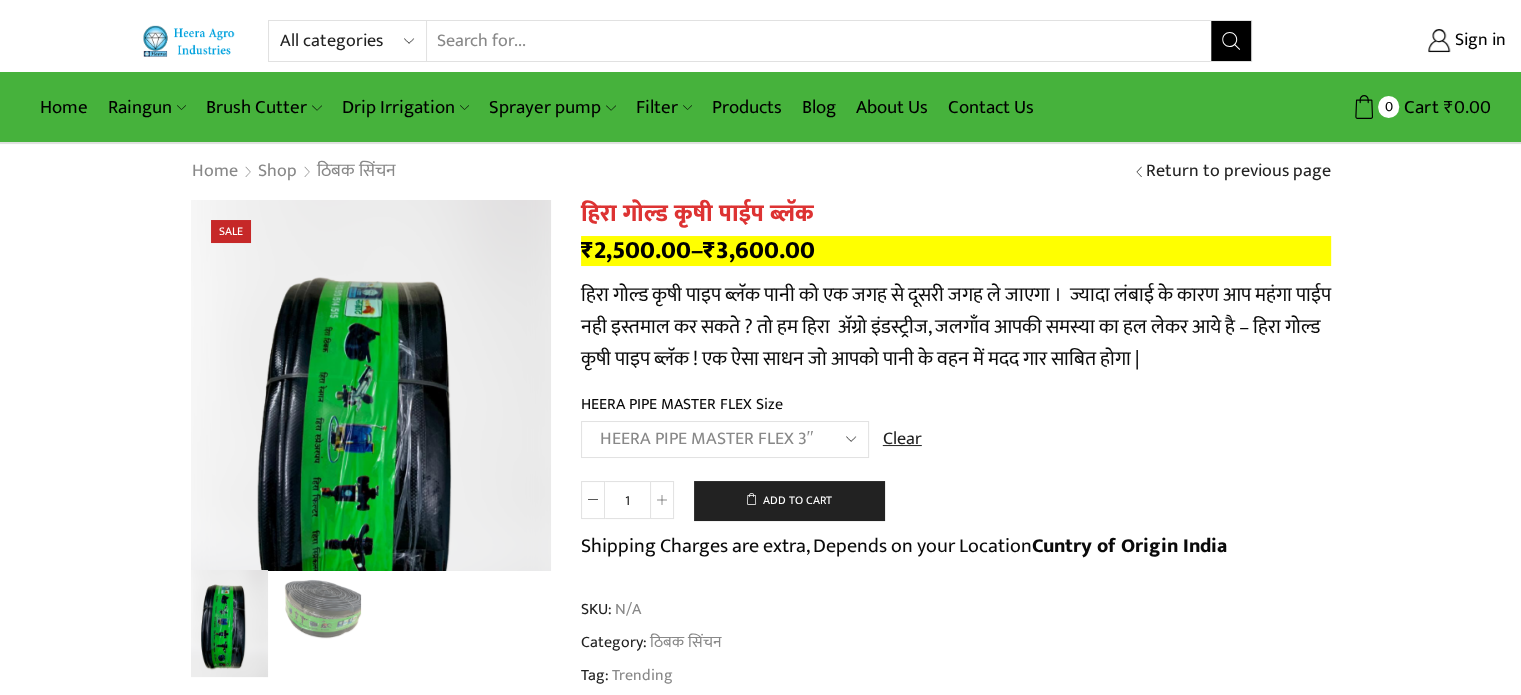 select on "HEERA PIPE MASTER FLEX 3″" 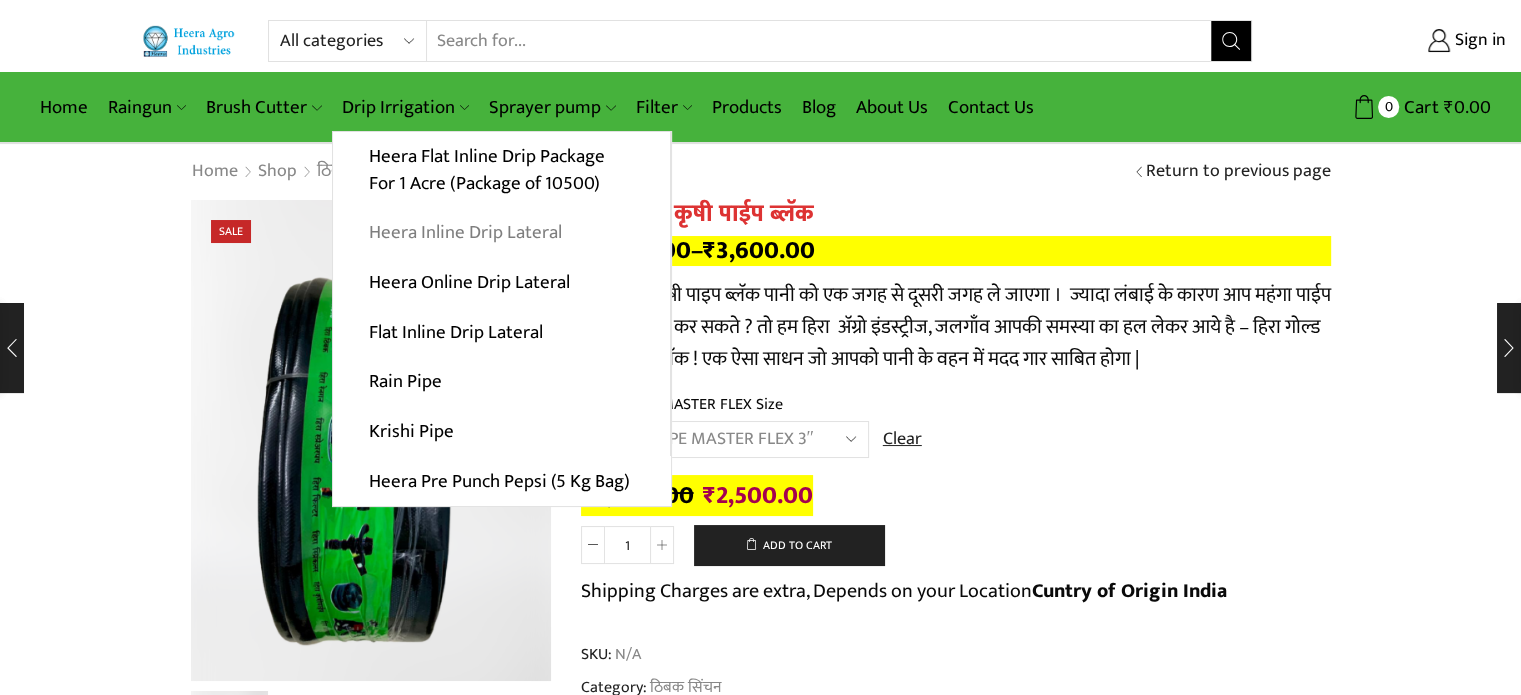 click on "Heera Inline Drip Lateral" at bounding box center (501, 233) 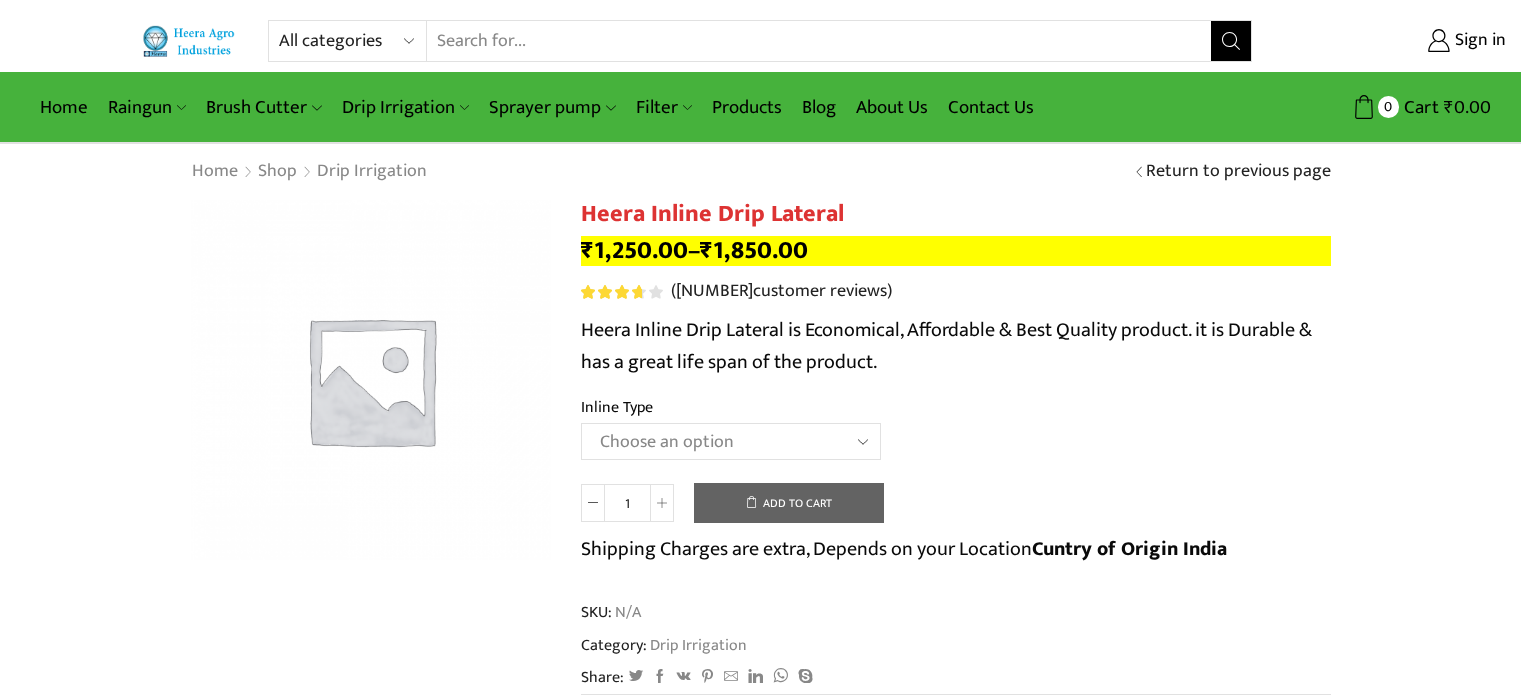 scroll, scrollTop: 0, scrollLeft: 0, axis: both 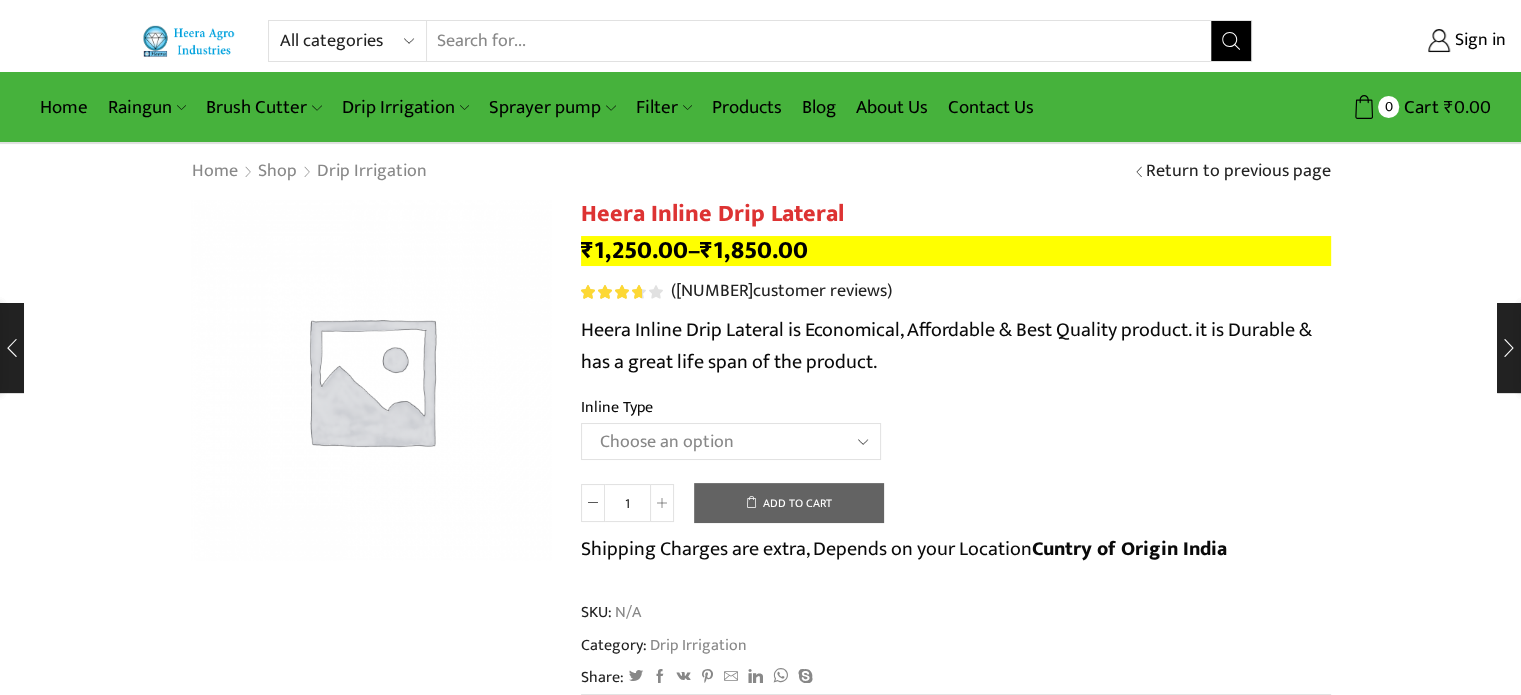 click on "Choose an option Heera Inline 12 MM (30CM) Heera Inline 12 MM (38CM) Heera Inline 12 MM (45CM) Heera Inline 12 MM (60CM) Heera Inline 12 MM (75CM) Heera Inline 12 MM (90CM) Kohinoor Inline 12 MM (30CM) Kohinoor Inline 12 MM (38CM) Kohinoor Inline 12 MM (45CM) Kohinoor Inline 12 MM (60CM) Kohinoor Inline 12 MM (75CM) Kohinoor Inline 12 MM (90CM) Heera Inline 16 MM (30CM) Heera Inline 16 MM (38CM) Heera Inline 16 MM (45CM) Heera Inline 16 MM (60CM) Diamond Inline 16 MM (30CM) Diamond Inline 16 MM (38CM) Diamond Inline 16 MM (45CM) Diamond Inline 16 MM (60CM) Kohinoor Inline 16 MM (30CM) Kohinoor Inline 16 MM (38CM) Kohinoor Inline 16 MM (45CM) Kohinoor Inline 16 MM (60CM) Heera Inline 20 MM (38CM)" 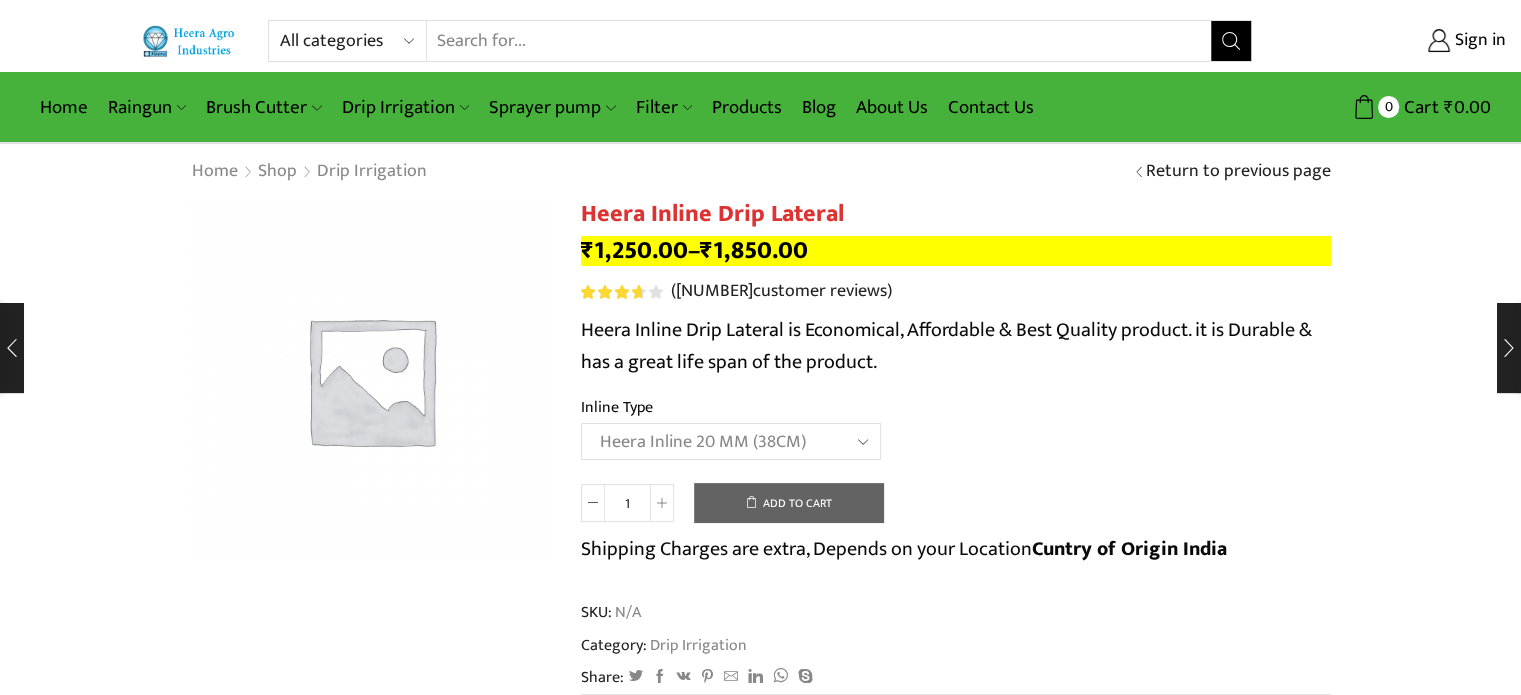 click on "Choose an option Heera Inline 12 MM (30CM) Heera Inline 12 MM (38CM) Heera Inline 12 MM (45CM) Heera Inline 12 MM (60CM) Heera Inline 12 MM (75CM) Heera Inline 12 MM (90CM) Kohinoor Inline 12 MM (30CM) Kohinoor Inline 12 MM (38CM) Kohinoor Inline 12 MM (45CM) Kohinoor Inline 12 MM (60CM) Kohinoor Inline 12 MM (75CM) Kohinoor Inline 12 MM (90CM) Heera Inline 16 MM (30CM) Heera Inline 16 MM (38CM) Heera Inline 16 MM (45CM) Heera Inline 16 MM (60CM) Diamond Inline 16 MM (30CM) Diamond Inline 16 MM (38CM) Diamond Inline 16 MM (45CM) Diamond Inline 16 MM (60CM) Kohinoor Inline 16 MM (30CM) Kohinoor Inline 16 MM (38CM) Kohinoor Inline 16 MM (45CM) Kohinoor Inline 16 MM (60CM) Heera Inline 20 MM (38CM)" 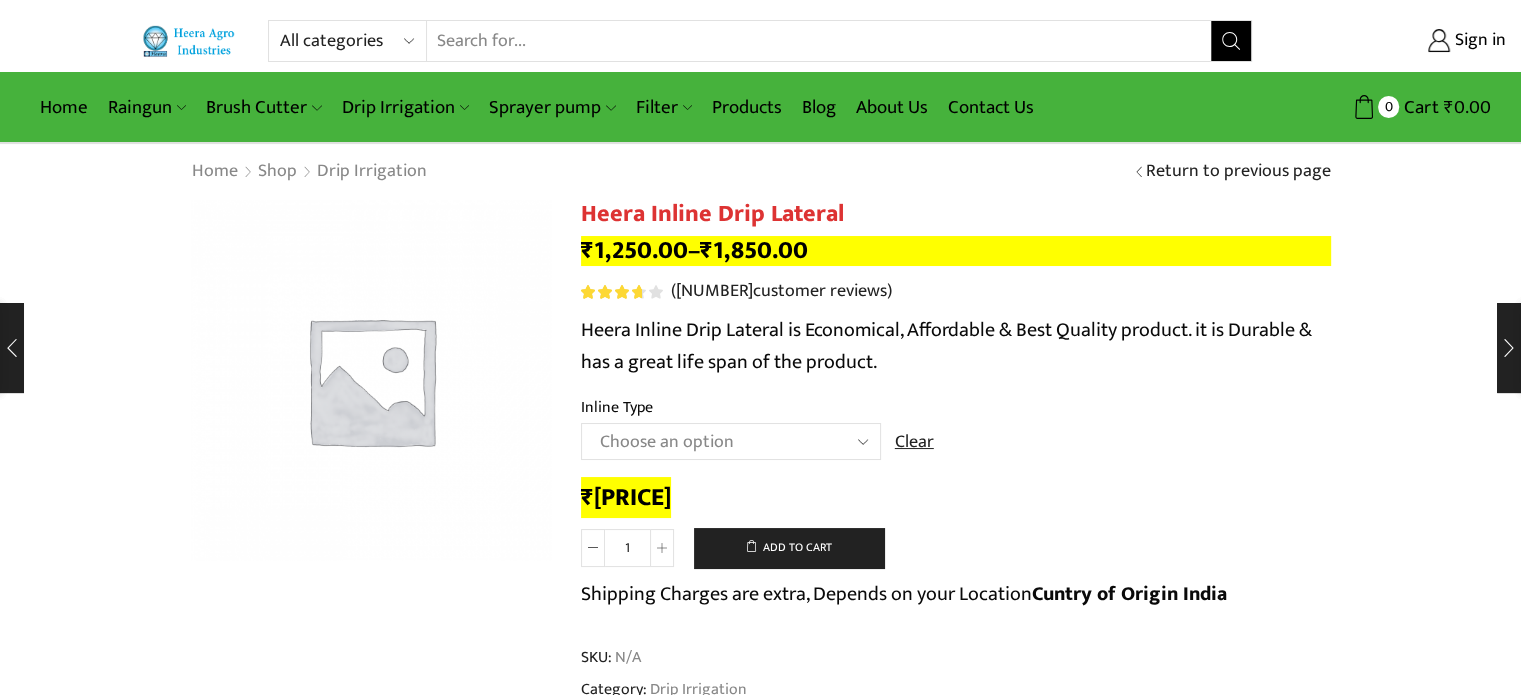 click on "Choose an option Heera Inline 12 MM (30CM) Heera Inline 12 MM (38CM) Heera Inline 12 MM (45CM) Heera Inline 12 MM (60CM) Heera Inline 12 MM (75CM) Heera Inline 12 MM (90CM) Kohinoor Inline 12 MM (30CM) Kohinoor Inline 12 MM (38CM) Kohinoor Inline 12 MM (45CM) Kohinoor Inline 12 MM (60CM) Kohinoor Inline 12 MM (75CM) Kohinoor Inline 12 MM (90CM) Heera Inline 16 MM (30CM) Heera Inline 16 MM (38CM) Heera Inline 16 MM (45CM) Heera Inline 16 MM (60CM) Diamond Inline 16 MM (30CM) Diamond Inline 16 MM (38CM) Diamond Inline 16 MM (45CM) Diamond Inline 16 MM (60CM) Kohinoor Inline 16 MM (30CM) Kohinoor Inline 16 MM (38CM) Kohinoor Inline 16 MM (45CM) Kohinoor Inline 16 MM (60CM) Heera Inline 20 MM (38CM)" 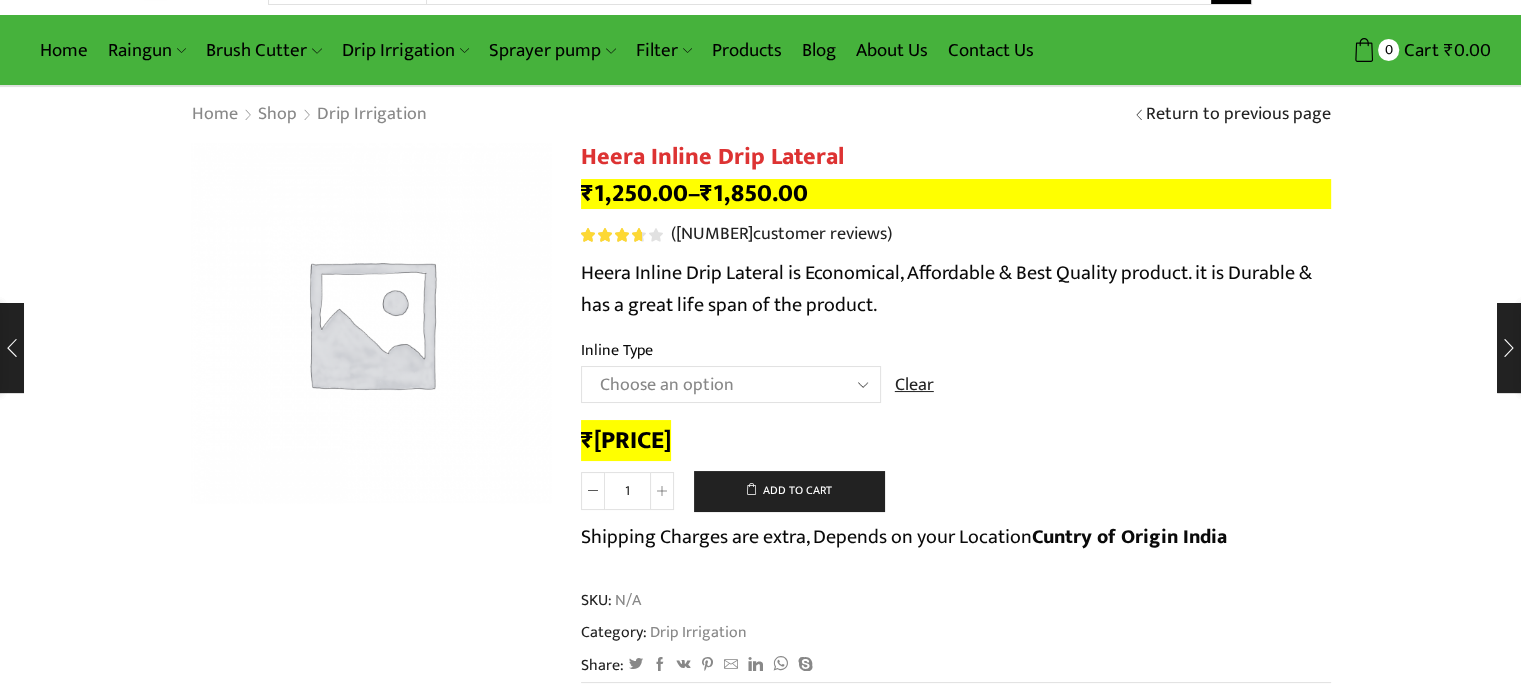 scroll, scrollTop: 0, scrollLeft: 0, axis: both 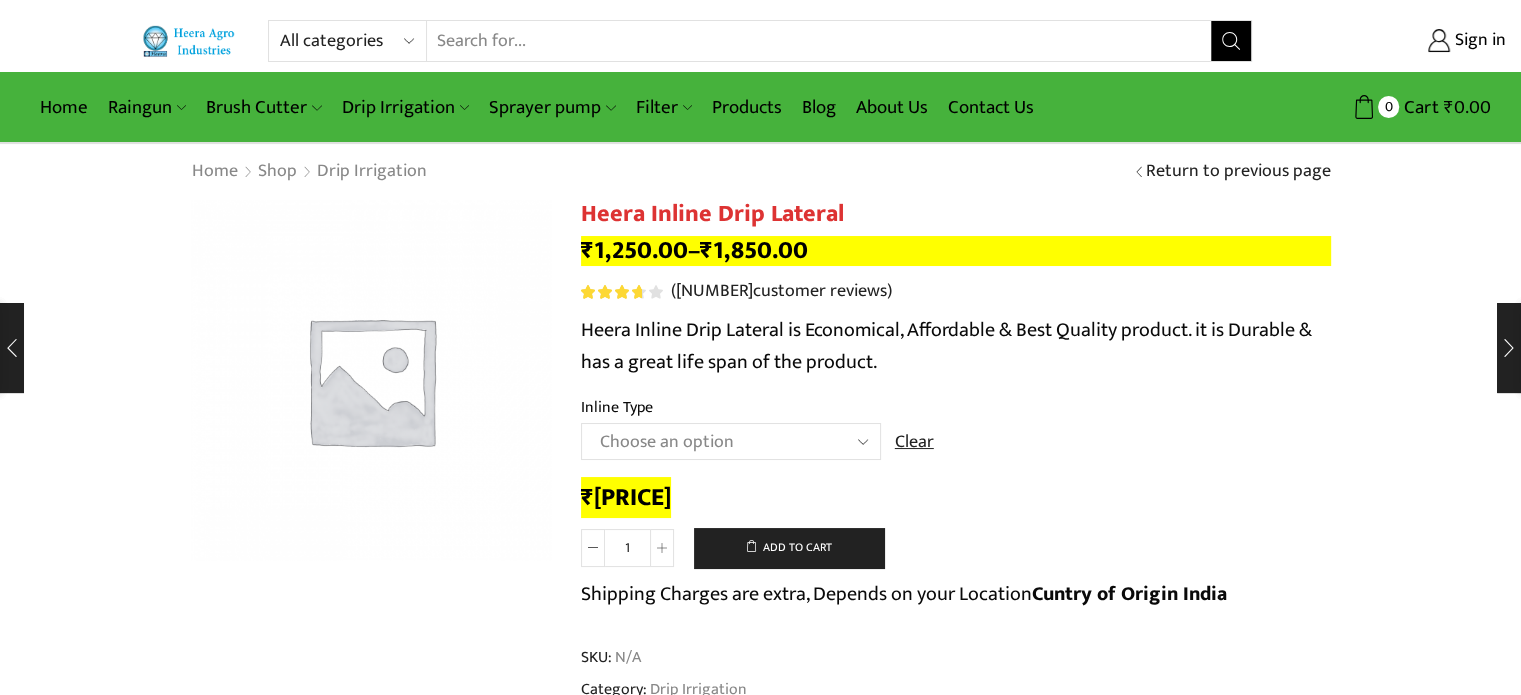 click on "All categories
Accessories
Air Release Valve
Brush Cutter
Domestic Use
Drip Irrigation
Filter
Fogger
Heera Pipes
Mulching Paper
Non Return Valve (Normex)
Pressure Relief Valve
Raingun
Sprayer pump
Sprinkler
Supreme Silpaulin
Valve
Venturi
Water Pressure Gauge
Water Storage Tanks
अ‍ॅसेसरीज
अ‍ॅसेसरीज
एअर रिलीज व्हाॅल्व
एअर रिलीज व्हाॅल्व
घरगुती उपयोग
घरेलू उपयोग
ठिबक सिंचन
ठिबक सिंचन
ड्रीपर
ड्रीपर
पाण्याच्या टाक्या
पानीकी टंकिया
फिल्टर" at bounding box center [760, 8675] 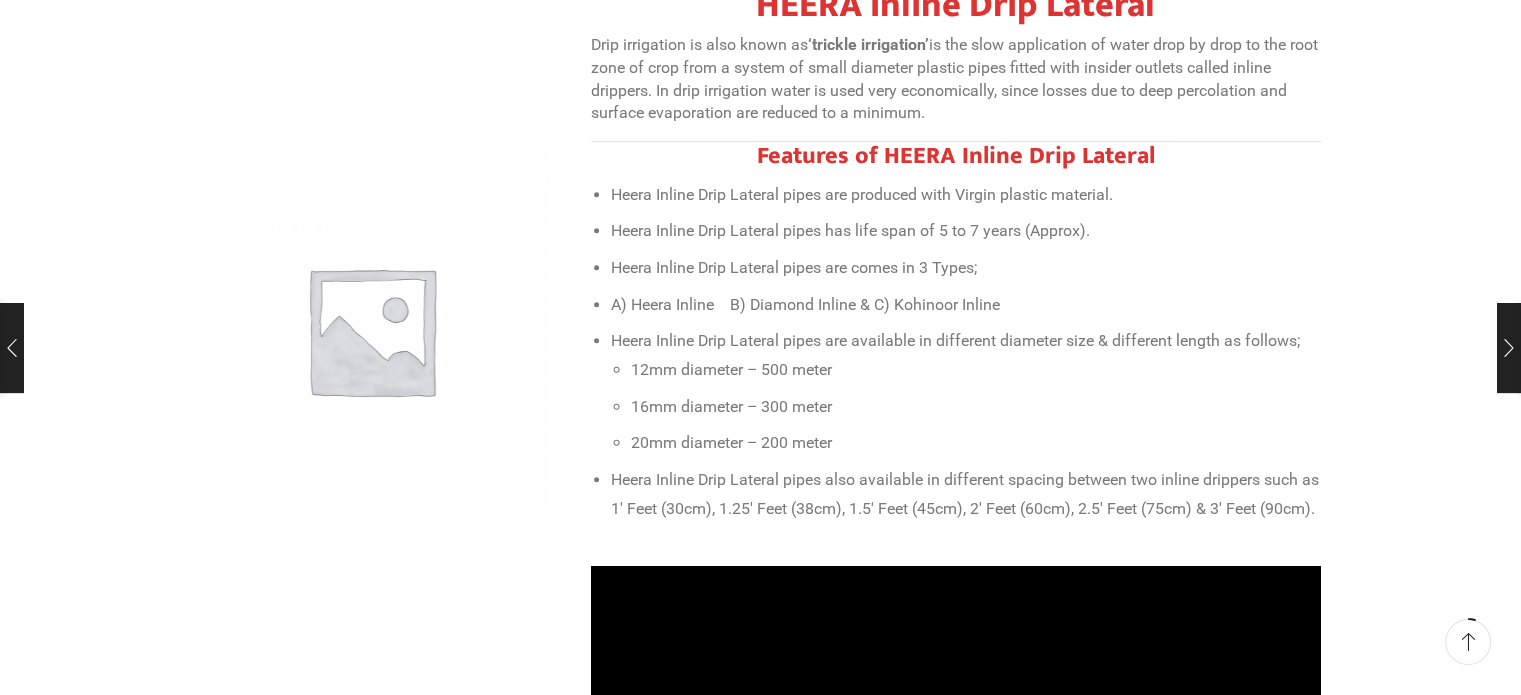 scroll, scrollTop: 880, scrollLeft: 0, axis: vertical 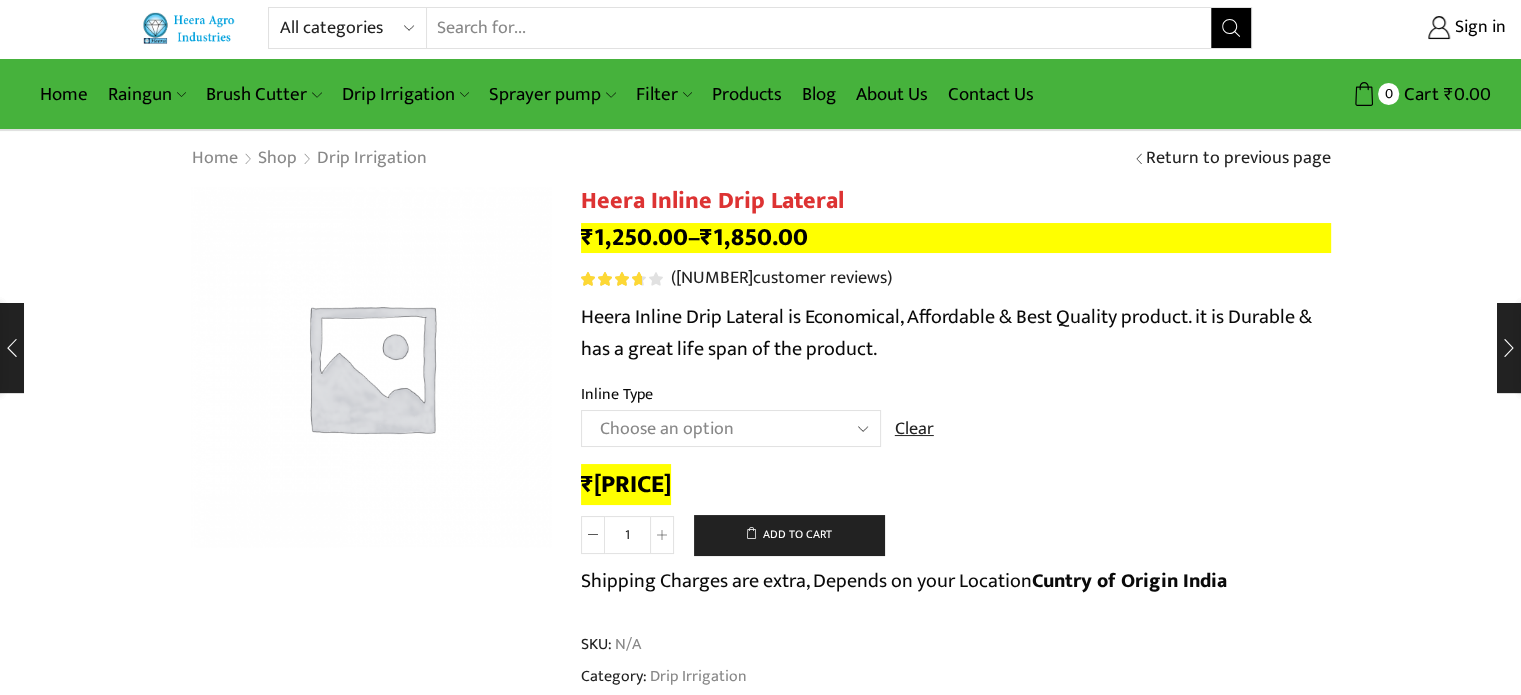 click on "Choose an option Heera Inline 12 MM (30CM) Heera Inline 12 MM (38CM) Heera Inline 12 MM (45CM) Heera Inline 12 MM (60CM) Heera Inline 12 MM (75CM) Heera Inline 12 MM (90CM) Kohinoor Inline 12 MM (30CM) Kohinoor Inline 12 MM (38CM) Kohinoor Inline 12 MM (45CM) Kohinoor Inline 12 MM (60CM) Kohinoor Inline 12 MM (75CM) Kohinoor Inline 12 MM (90CM) Heera Inline 16 MM (30CM) Heera Inline 16 MM (38CM) Heera Inline 16 MM (45CM) Heera Inline 16 MM (60CM) Diamond Inline 16 MM (30CM) Diamond Inline 16 MM (38CM) Diamond Inline 16 MM (45CM) Diamond Inline 16 MM (60CM) Kohinoor Inline 16 MM (30CM) Kohinoor Inline 16 MM (38CM) Kohinoor Inline 16 MM (45CM) Kohinoor Inline 16 MM (60CM) Heera Inline 20 MM (38CM)" 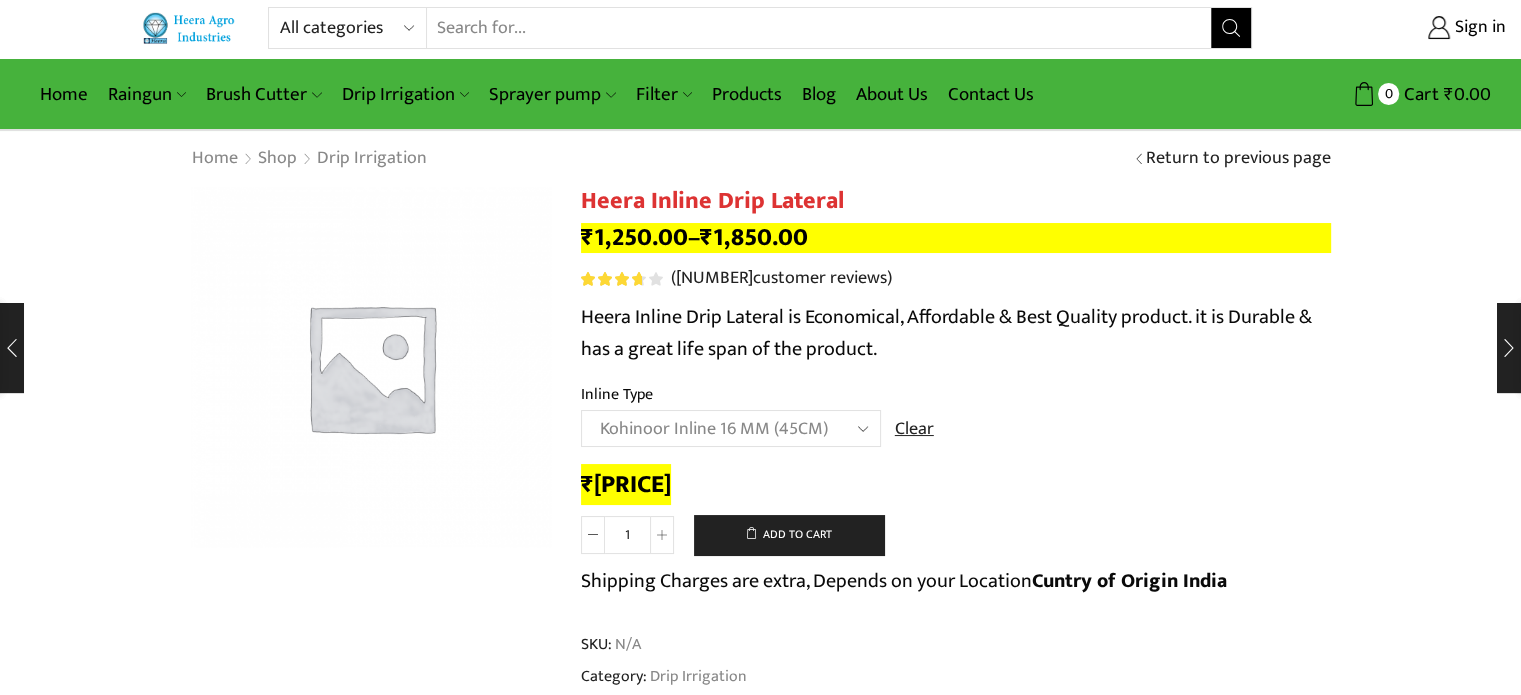 click on "Choose an option Heera Inline 12 MM (30CM) Heera Inline 12 MM (38CM) Heera Inline 12 MM (45CM) Heera Inline 12 MM (60CM) Heera Inline 12 MM (75CM) Heera Inline 12 MM (90CM) Kohinoor Inline 12 MM (30CM) Kohinoor Inline 12 MM (38CM) Kohinoor Inline 12 MM (45CM) Kohinoor Inline 12 MM (60CM) Kohinoor Inline 12 MM (75CM) Kohinoor Inline 12 MM (90CM) Heera Inline 16 MM (30CM) Heera Inline 16 MM (38CM) Heera Inline 16 MM (45CM) Heera Inline 16 MM (60CM) Diamond Inline 16 MM (30CM) Diamond Inline 16 MM (38CM) Diamond Inline 16 MM (45CM) Diamond Inline 16 MM (60CM) Kohinoor Inline 16 MM (30CM) Kohinoor Inline 16 MM (38CM) Kohinoor Inline 16 MM (45CM) Kohinoor Inline 16 MM (60CM) Heera Inline 20 MM (38CM)" 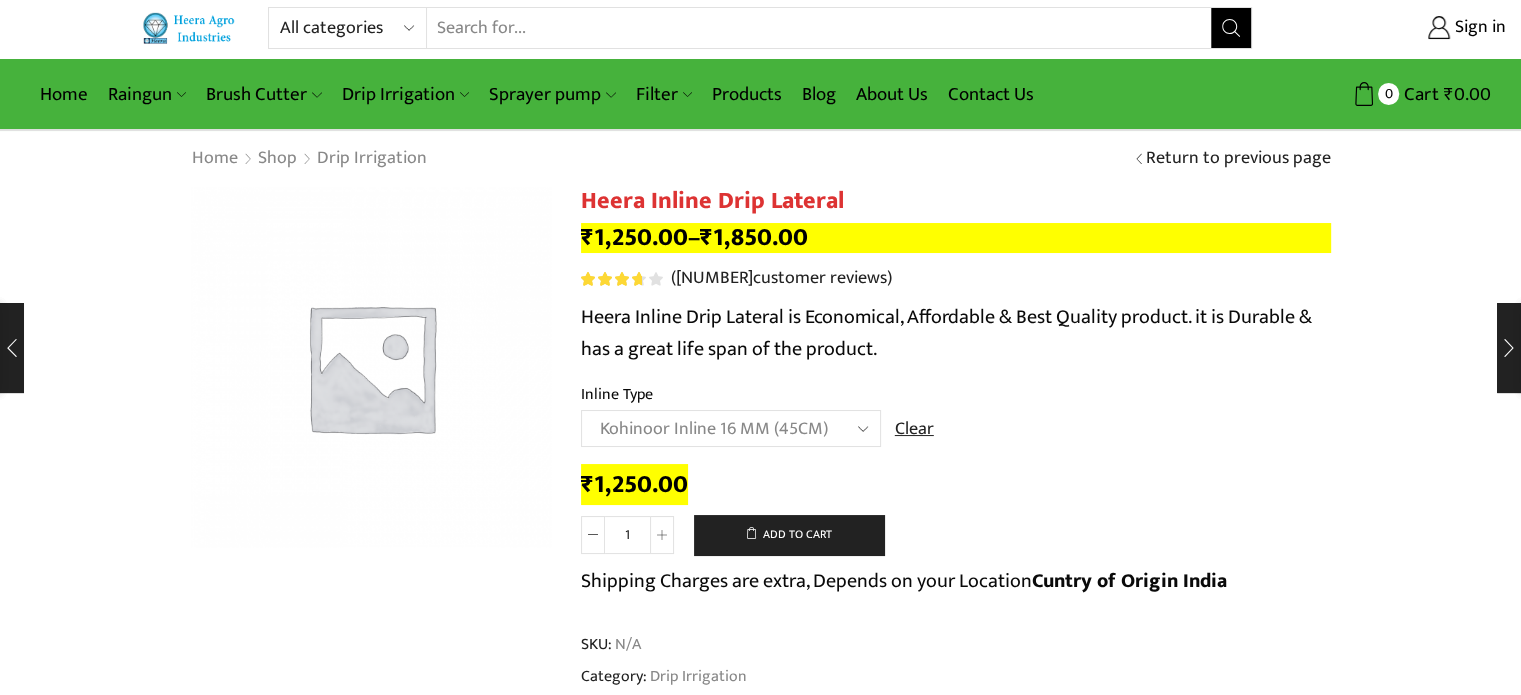 click on "Choose an option Heera Inline 12 MM (30CM) Heera Inline 12 MM (38CM) Heera Inline 12 MM (45CM) Heera Inline 12 MM (60CM) Heera Inline 12 MM (75CM) Heera Inline 12 MM (90CM) Kohinoor Inline 12 MM (30CM) Kohinoor Inline 12 MM (38CM) Kohinoor Inline 12 MM (45CM) Kohinoor Inline 12 MM (60CM) Kohinoor Inline 12 MM (75CM) Kohinoor Inline 12 MM (90CM) Heera Inline 16 MM (30CM) Heera Inline 16 MM (38CM) Heera Inline 16 MM (45CM) Heera Inline 16 MM (60CM) Diamond Inline 16 MM (30CM) Diamond Inline 16 MM (38CM) Diamond Inline 16 MM (45CM) Diamond Inline 16 MM (60CM) Kohinoor Inline 16 MM (30CM) Kohinoor Inline 16 MM (38CM) Kohinoor Inline 16 MM (45CM) Kohinoor Inline 16 MM (60CM) Heera Inline 20 MM (38CM) Clear" 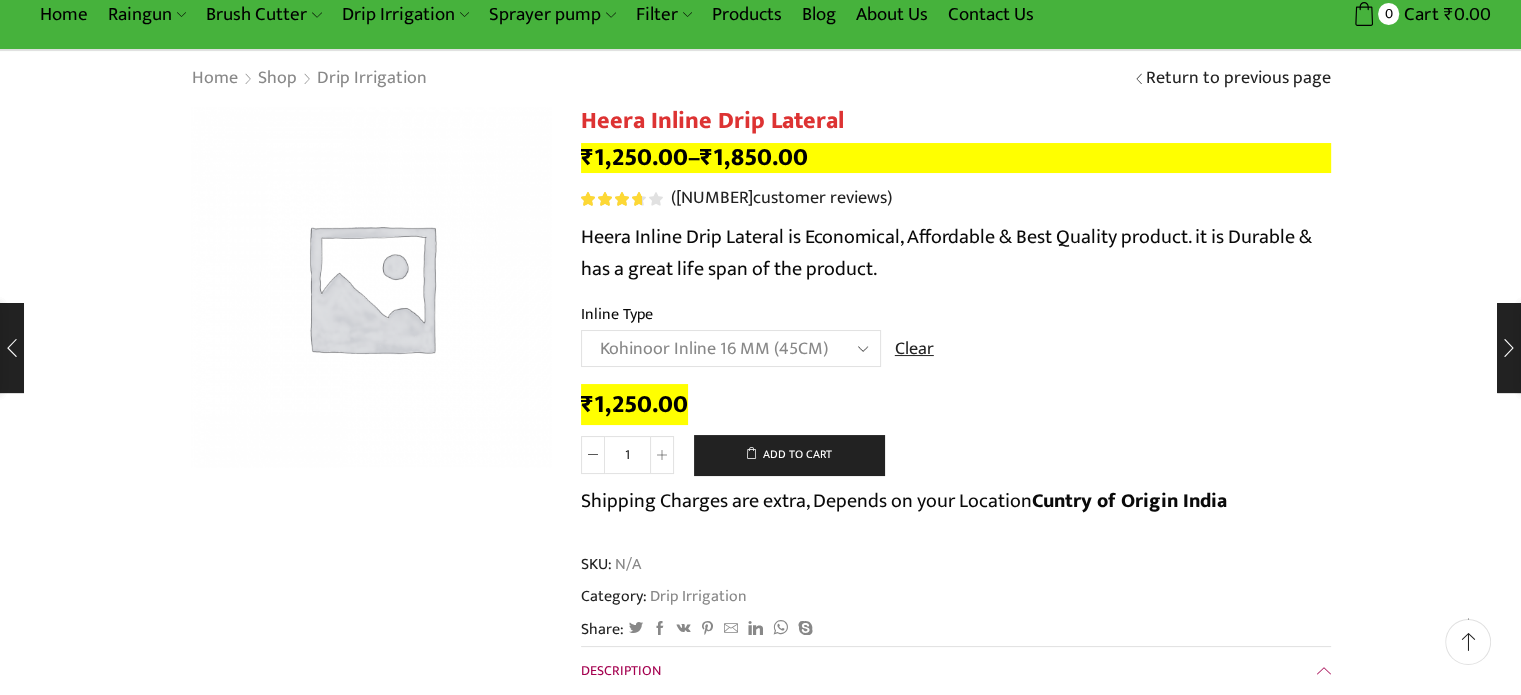 scroll, scrollTop: 0, scrollLeft: 0, axis: both 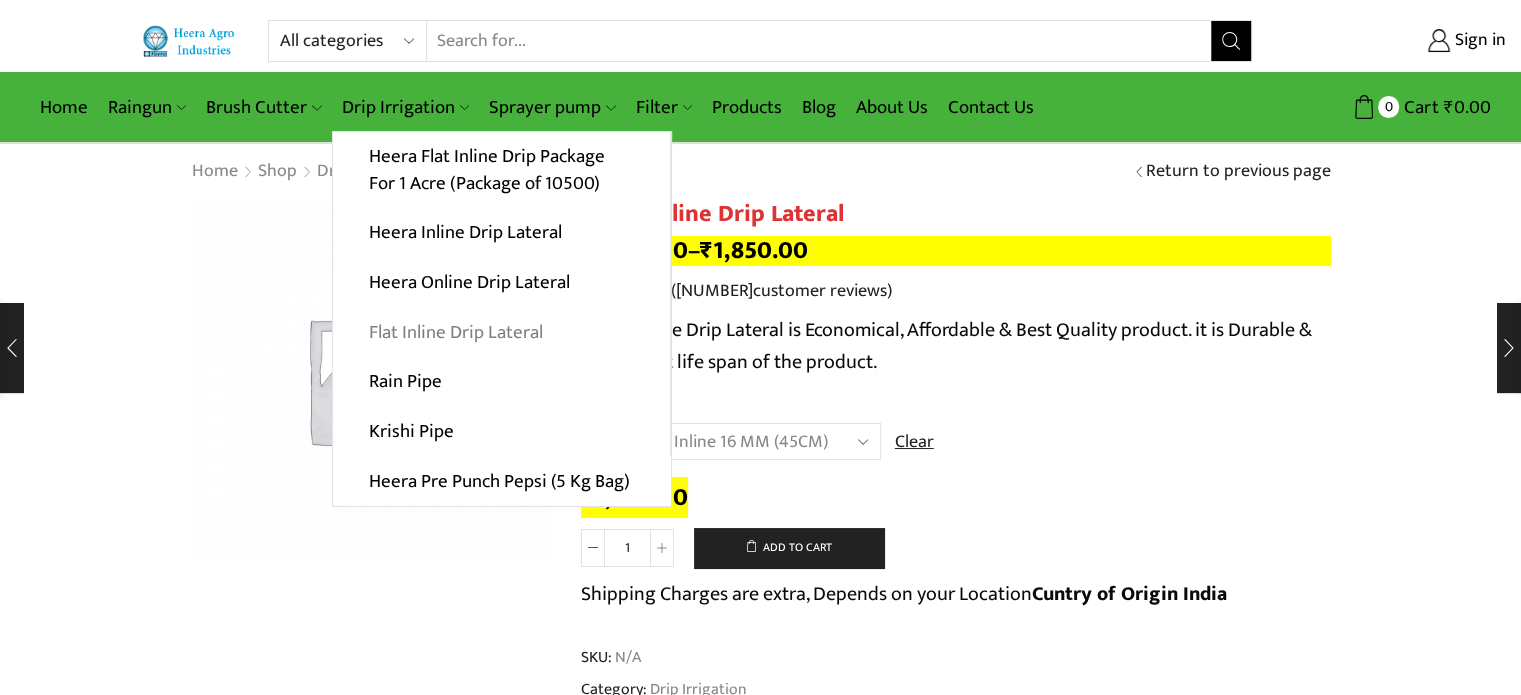 click on "Flat Inline Drip Lateral" at bounding box center [501, 332] 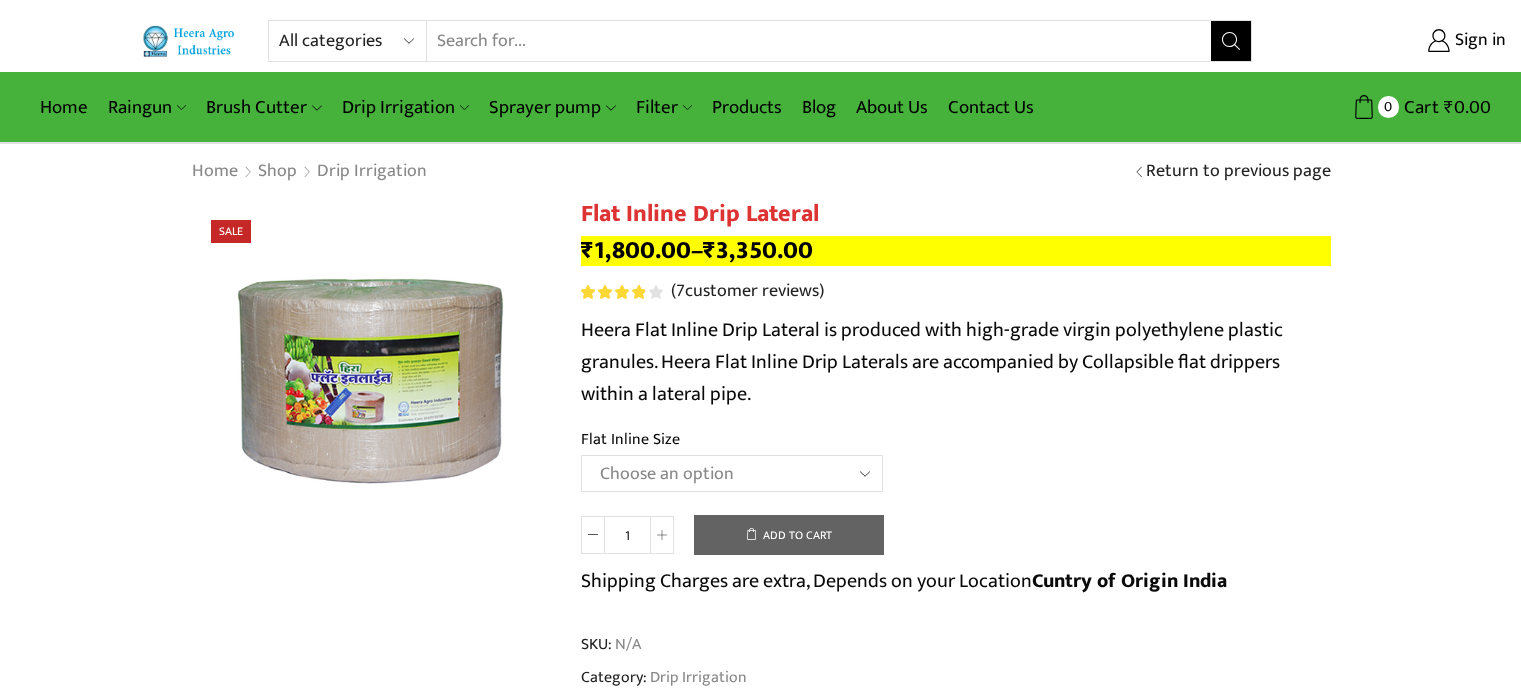 scroll, scrollTop: 0, scrollLeft: 0, axis: both 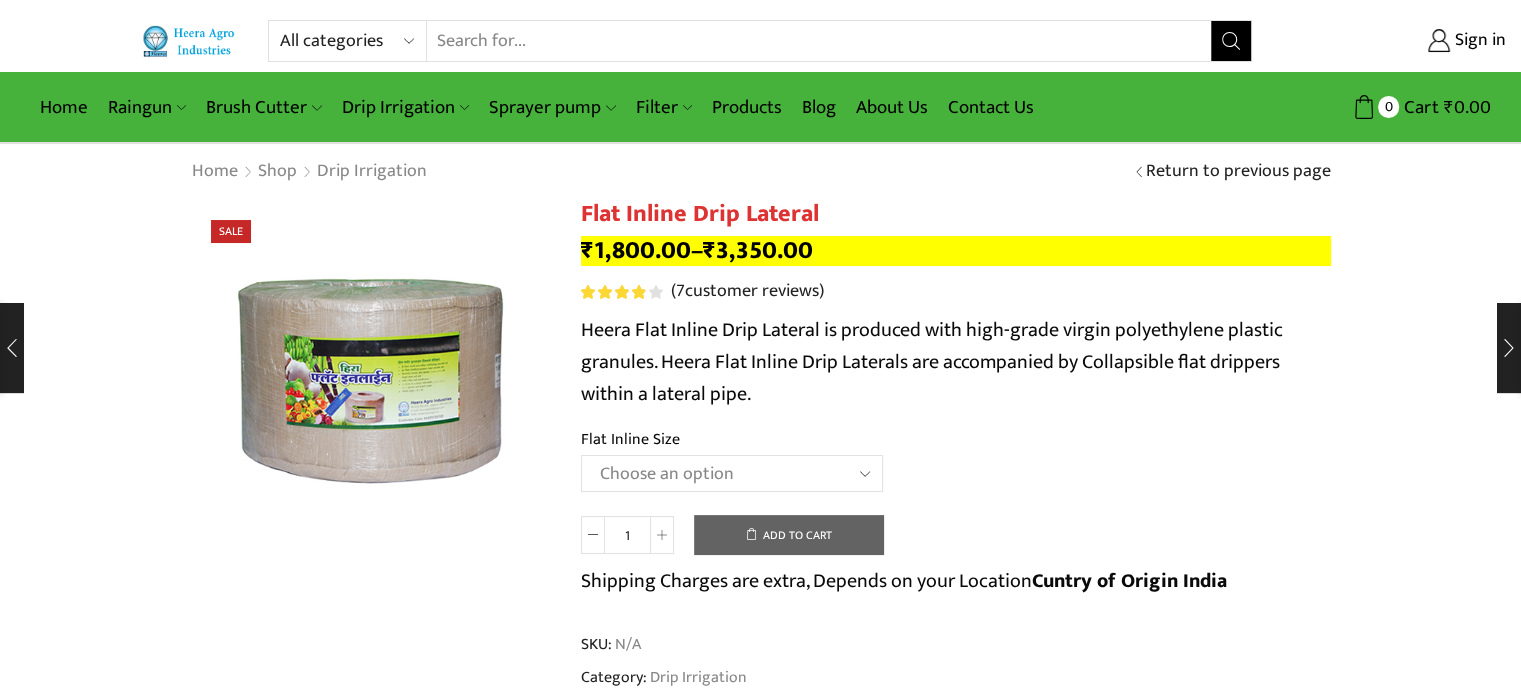 click on "Choose an option 12 MM 0.25 Thickness (30 CM) 12 MM 0.25 Thickness (40 CM) 12 MM 0.25 Thickness (50 CM) 12 MM 0.25 Thickness (60 CM) 12 MM 0.40 Thickness (30 CM) 12 MM 0.40 Thickness (40 CM) 12 MM 0.40 Thickness (50 CM) 12 MM 0.40 Thickness (60 CM) 12 MM 0.50 Thickness (30 CM) 12 MM 0.50 Thickness (40 CM) 12 MM 0.50 Thickness (50 CM) 12 MM 0.50 Thickness (60 CM) 16 MM 0.15 Thickness (40 CM) 16 MM 0.20 Thickness (30 CM) 16 MM 0.20 Thickness (40 CM) 16 MM 0.25 Thickness (30 CM) 16 MM 0.25 Thickness (40 CM) 16 MM 0.25 Thickness (50 CM) 16 MM 0.25 Thickness (60 CM) 16 MM 0.40 Thickness (30 CM) 16 MM 0.40 Thickness (40 CM) 16 MM 0.40 Thickness (50 CM) 16 MM 0.40 Thickness (60 CM) 16 MM 0.50 Thickness (30 CM) 16 MM 0.50 Thickness (40 CM) 16 MM 0.50 Thickness (50 CM) 16 MM 0.50 Thickness (60 CM) 16 MM 0.70 Thickness (30 CM) 16 MM 0.70 Thickness (40 CM) 16 MM 0.70 Thickness (50 CM) 16 MM 0.70 Thickness (60 CM) 20 MM 0.25 Thickness (30 CM) 20 MM 0.25 Thickness (40 CM) 20 MM 0.25 Thickness (50 CM)" at bounding box center [732, 473] 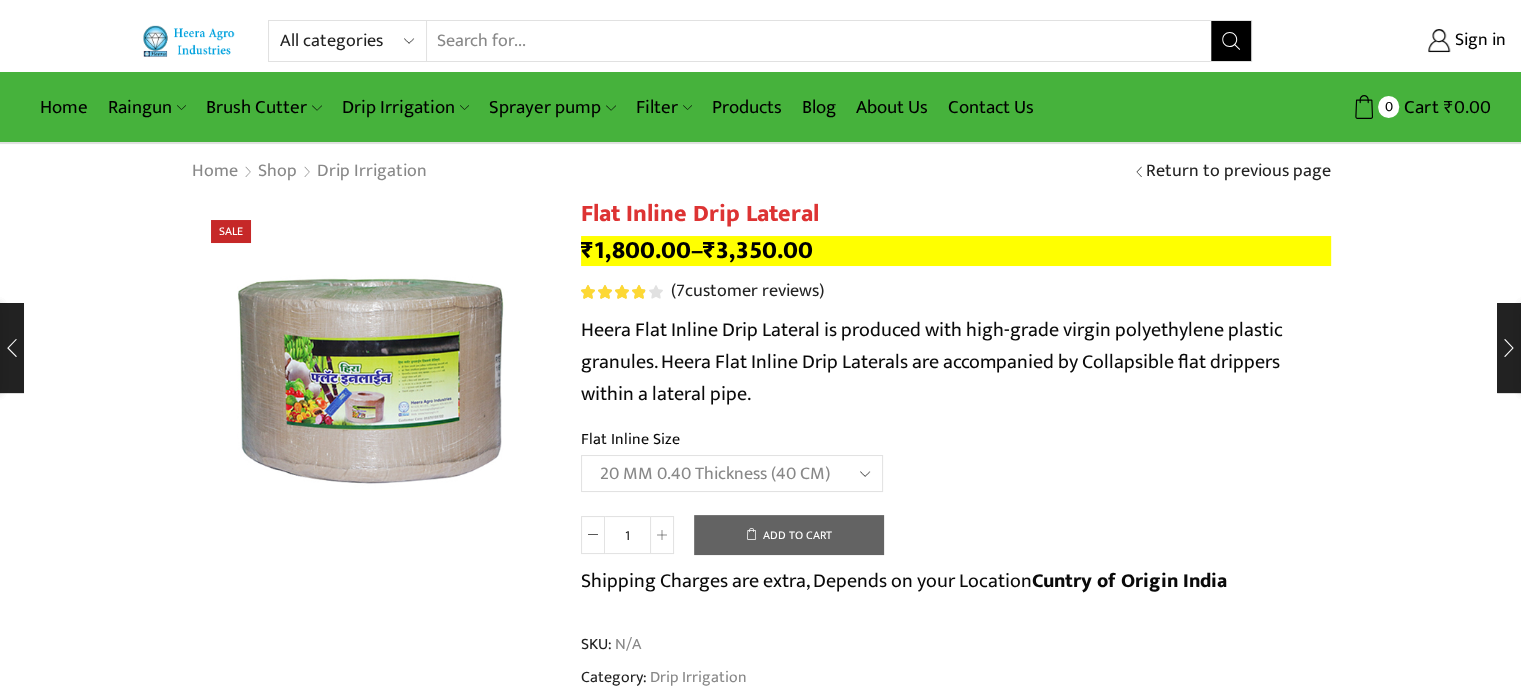 click on "Choose an option 12 MM 0.25 Thickness (30 CM) 12 MM 0.25 Thickness (40 CM) 12 MM 0.25 Thickness (50 CM) 12 MM 0.25 Thickness (60 CM) 12 MM 0.40 Thickness (30 CM) 12 MM 0.40 Thickness (40 CM) 12 MM 0.40 Thickness (50 CM) 12 MM 0.40 Thickness (60 CM) 12 MM 0.50 Thickness (30 CM) 12 MM 0.50 Thickness (40 CM) 12 MM 0.50 Thickness (50 CM) 12 MM 0.50 Thickness (60 CM) 16 MM 0.15 Thickness (40 CM) 16 MM 0.20 Thickness (30 CM) 16 MM 0.20 Thickness (40 CM) 16 MM 0.25 Thickness (30 CM) 16 MM 0.25 Thickness (40 CM) 16 MM 0.25 Thickness (50 CM) 16 MM 0.25 Thickness (60 CM) 16 MM 0.40 Thickness (30 CM) 16 MM 0.40 Thickness (40 CM) 16 MM 0.40 Thickness (50 CM) 16 MM 0.40 Thickness (60 CM) 16 MM 0.50 Thickness (30 CM) 16 MM 0.50 Thickness (40 CM) 16 MM 0.50 Thickness (50 CM) 16 MM 0.50 Thickness (60 CM) 16 MM 0.70 Thickness (30 CM) 16 MM 0.70 Thickness (40 CM) 16 MM 0.70 Thickness (50 CM) 16 MM 0.70 Thickness (60 CM) 20 MM 0.25 Thickness (30 CM) 20 MM 0.25 Thickness (40 CM) 20 MM 0.25 Thickness (50 CM)" at bounding box center (732, 473) 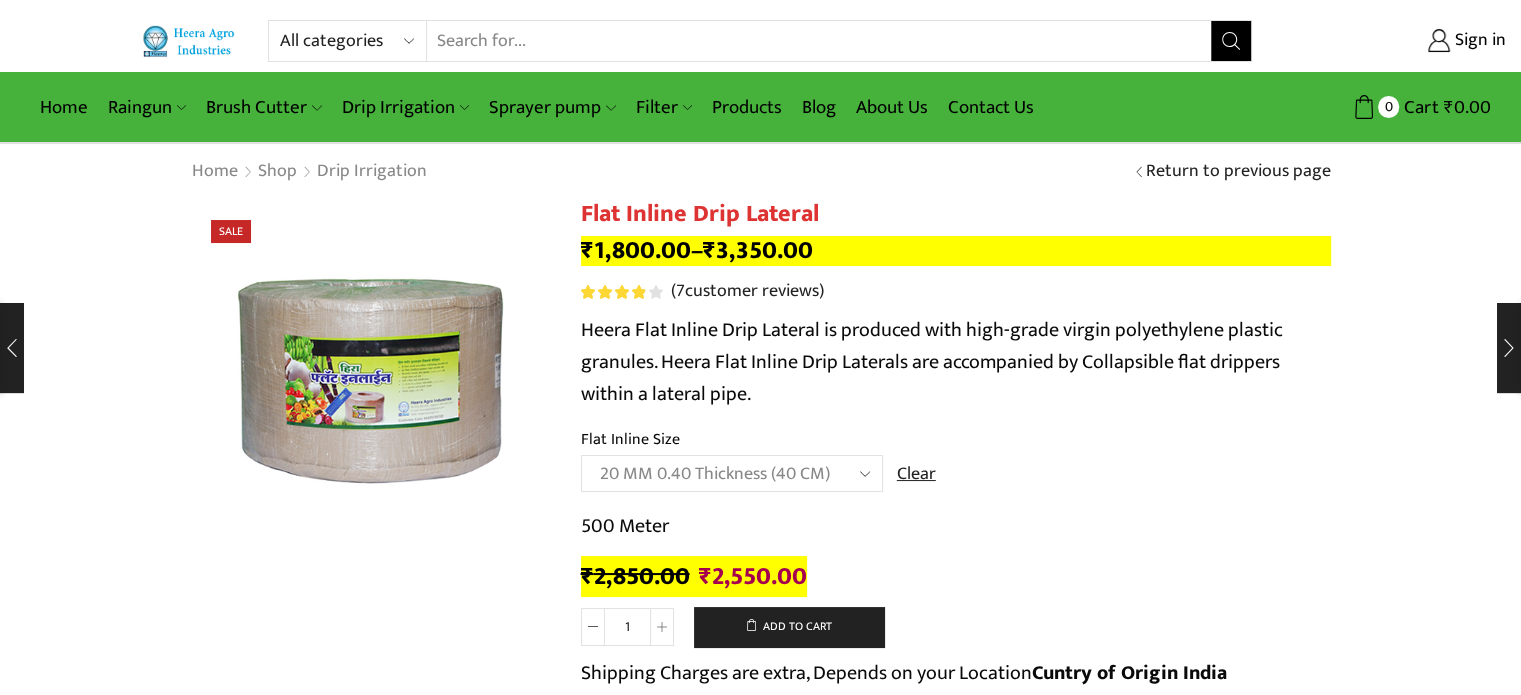 click on "Choose an option 12 MM 0.25 Thickness (30 CM) 12 MM 0.25 Thickness (40 CM) 12 MM 0.25 Thickness (50 CM) 12 MM 0.25 Thickness (60 CM) 12 MM 0.40 Thickness (30 CM) 12 MM 0.40 Thickness (40 CM) 12 MM 0.40 Thickness (50 CM) 12 MM 0.40 Thickness (60 CM) 12 MM 0.50 Thickness (30 CM) 12 MM 0.50 Thickness (40 CM) 12 MM 0.50 Thickness (50 CM) 12 MM 0.50 Thickness (60 CM) 16 MM 0.15 Thickness (40 CM) 16 MM 0.20 Thickness (30 CM) 16 MM 0.20 Thickness (40 CM) 16 MM 0.25 Thickness (30 CM) 16 MM 0.25 Thickness (40 CM) 16 MM 0.25 Thickness (50 CM) 16 MM 0.25 Thickness (60 CM) 16 MM 0.40 Thickness (30 CM) 16 MM 0.40 Thickness (40 CM) 16 MM 0.40 Thickness (50 CM) 16 MM 0.40 Thickness (60 CM) 16 MM 0.50 Thickness (30 CM) 16 MM 0.50 Thickness (40 CM) 16 MM 0.50 Thickness (50 CM) 16 MM 0.50 Thickness (60 CM) 16 MM 0.70 Thickness (30 CM) 16 MM 0.70 Thickness (40 CM) 16 MM 0.70 Thickness (50 CM) 16 MM 0.70 Thickness (60 CM) 20 MM 0.25 Thickness (30 CM) 20 MM 0.25 Thickness (40 CM) 20 MM 0.25 Thickness (50 CM) Clear" at bounding box center [956, 482] 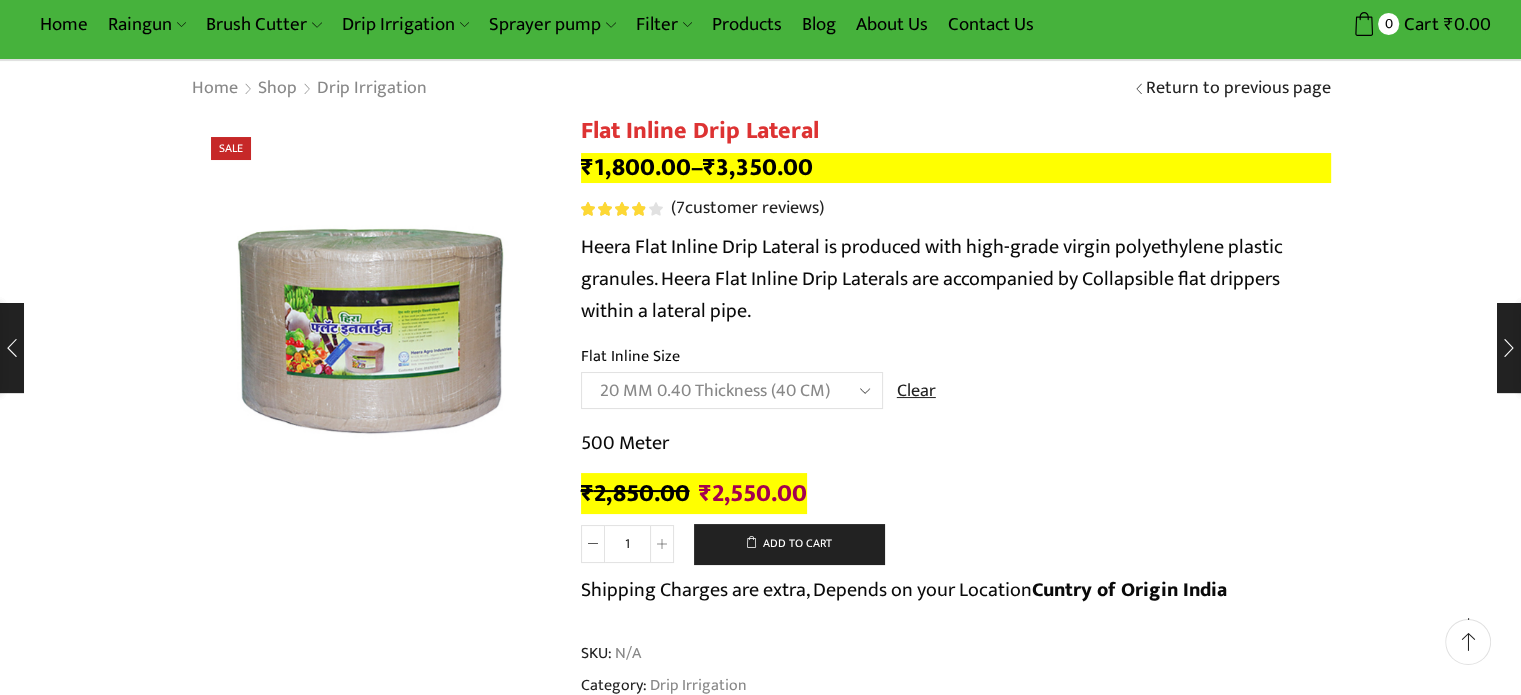 scroll, scrollTop: 80, scrollLeft: 0, axis: vertical 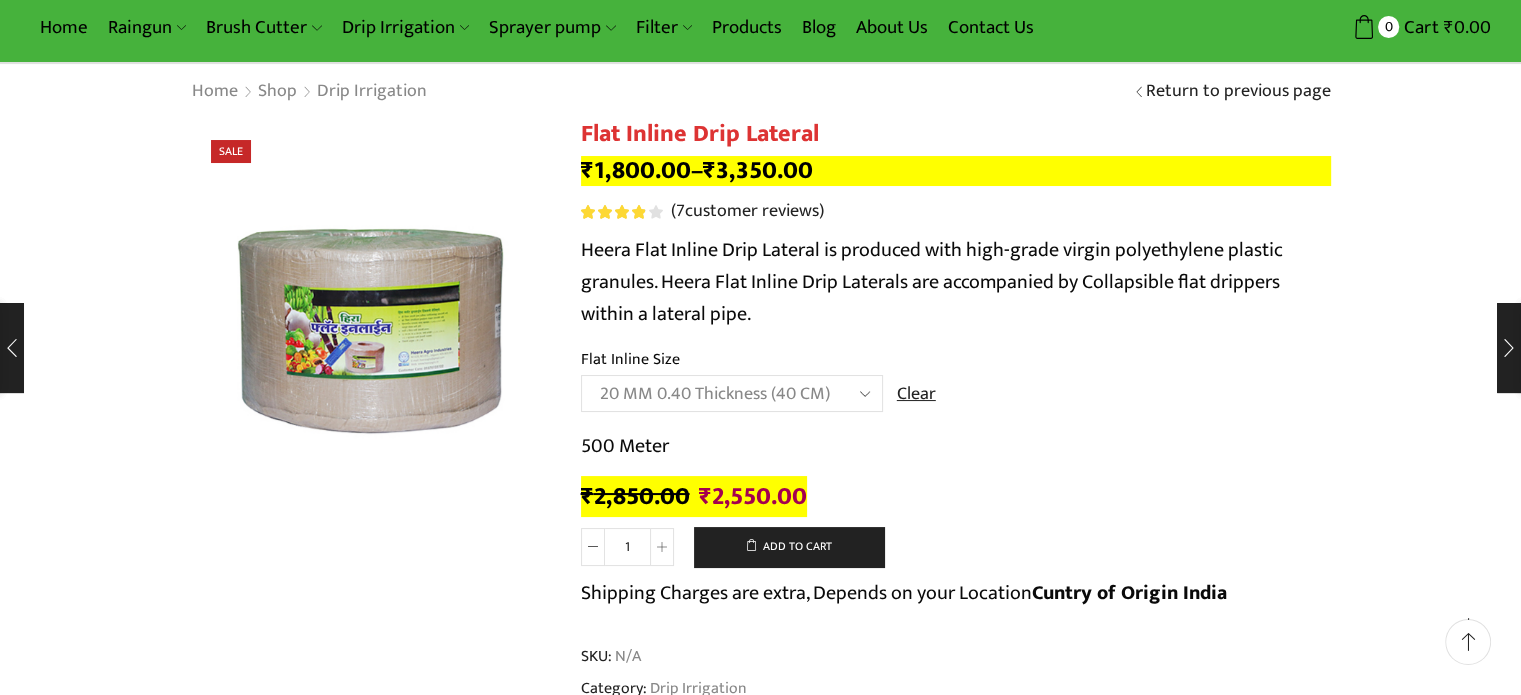 click on "Choose an option 12 MM 0.25 Thickness (30 CM) 12 MM 0.25 Thickness (40 CM) 12 MM 0.25 Thickness (50 CM) 12 MM 0.25 Thickness (60 CM) 12 MM 0.40 Thickness (30 CM) 12 MM 0.40 Thickness (40 CM) 12 MM 0.40 Thickness (50 CM) 12 MM 0.40 Thickness (60 CM) 12 MM 0.50 Thickness (30 CM) 12 MM 0.50 Thickness (40 CM) 12 MM 0.50 Thickness (50 CM) 12 MM 0.50 Thickness (60 CM) 16 MM 0.15 Thickness (40 CM) 16 MM 0.20 Thickness (30 CM) 16 MM 0.20 Thickness (40 CM) 16 MM 0.25 Thickness (30 CM) 16 MM 0.25 Thickness (40 CM) 16 MM 0.25 Thickness (50 CM) 16 MM 0.25 Thickness (60 CM) 16 MM 0.40 Thickness (30 CM) 16 MM 0.40 Thickness (40 CM) 16 MM 0.40 Thickness (50 CM) 16 MM 0.40 Thickness (60 CM) 16 MM 0.50 Thickness (30 CM) 16 MM 0.50 Thickness (40 CM) 16 MM 0.50 Thickness (50 CM) 16 MM 0.50 Thickness (60 CM) 16 MM 0.70 Thickness (30 CM) 16 MM 0.70 Thickness (40 CM) 16 MM 0.70 Thickness (50 CM) 16 MM 0.70 Thickness (60 CM) 20 MM 0.25 Thickness (30 CM) 20 MM 0.25 Thickness (40 CM) 20 MM 0.25 Thickness (50 CM)" at bounding box center (732, 393) 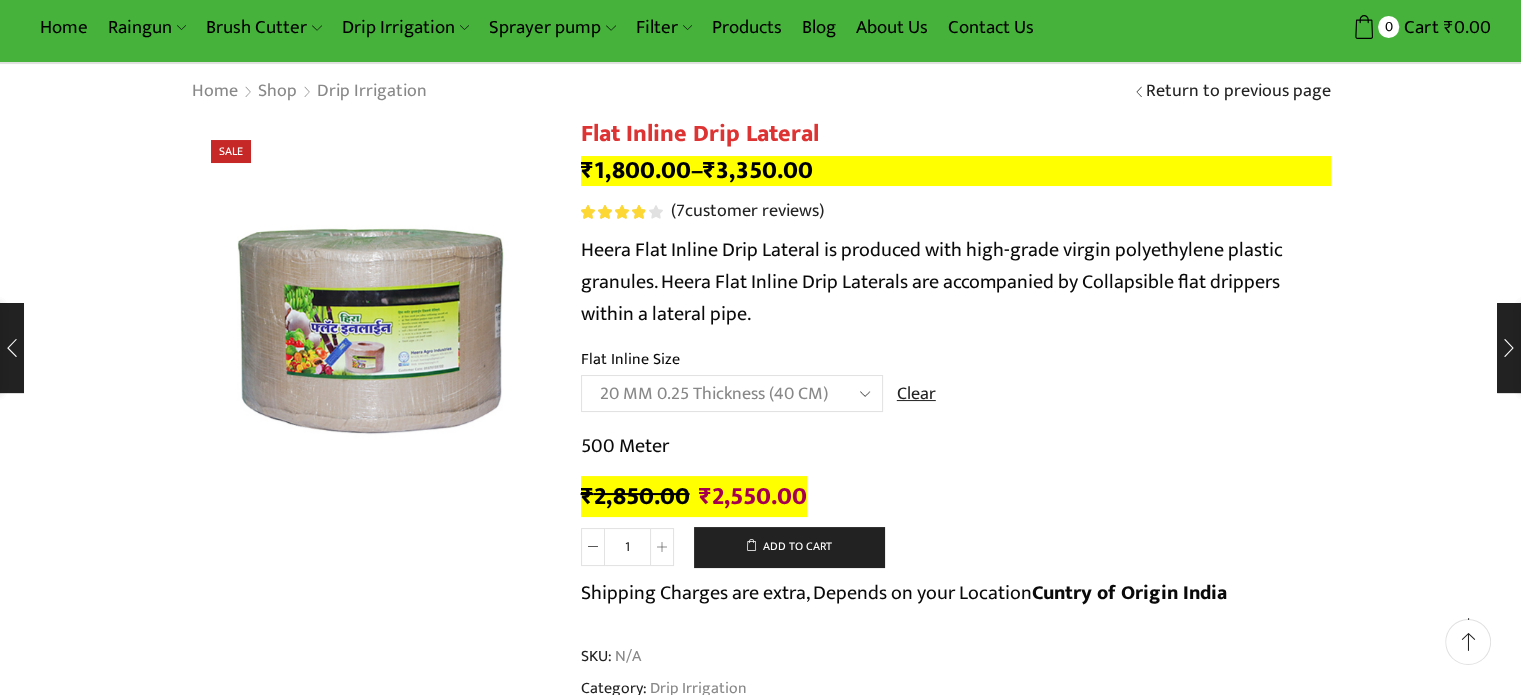 click on "Choose an option 12 MM 0.25 Thickness (30 CM) 12 MM 0.25 Thickness (40 CM) 12 MM 0.25 Thickness (50 CM) 12 MM 0.25 Thickness (60 CM) 12 MM 0.40 Thickness (30 CM) 12 MM 0.40 Thickness (40 CM) 12 MM 0.40 Thickness (50 CM) 12 MM 0.40 Thickness (60 CM) 12 MM 0.50 Thickness (30 CM) 12 MM 0.50 Thickness (40 CM) 12 MM 0.50 Thickness (50 CM) 12 MM 0.50 Thickness (60 CM) 16 MM 0.15 Thickness (40 CM) 16 MM 0.20 Thickness (30 CM) 16 MM 0.20 Thickness (40 CM) 16 MM 0.25 Thickness (30 CM) 16 MM 0.25 Thickness (40 CM) 16 MM 0.25 Thickness (50 CM) 16 MM 0.25 Thickness (60 CM) 16 MM 0.40 Thickness (30 CM) 16 MM 0.40 Thickness (40 CM) 16 MM 0.40 Thickness (50 CM) 16 MM 0.40 Thickness (60 CM) 16 MM 0.50 Thickness (30 CM) 16 MM 0.50 Thickness (40 CM) 16 MM 0.50 Thickness (50 CM) 16 MM 0.50 Thickness (60 CM) 16 MM 0.70 Thickness (30 CM) 16 MM 0.70 Thickness (40 CM) 16 MM 0.70 Thickness (50 CM) 16 MM 0.70 Thickness (60 CM) 20 MM 0.25 Thickness (30 CM) 20 MM 0.25 Thickness (40 CM) 20 MM 0.25 Thickness (50 CM)" at bounding box center [732, 393] 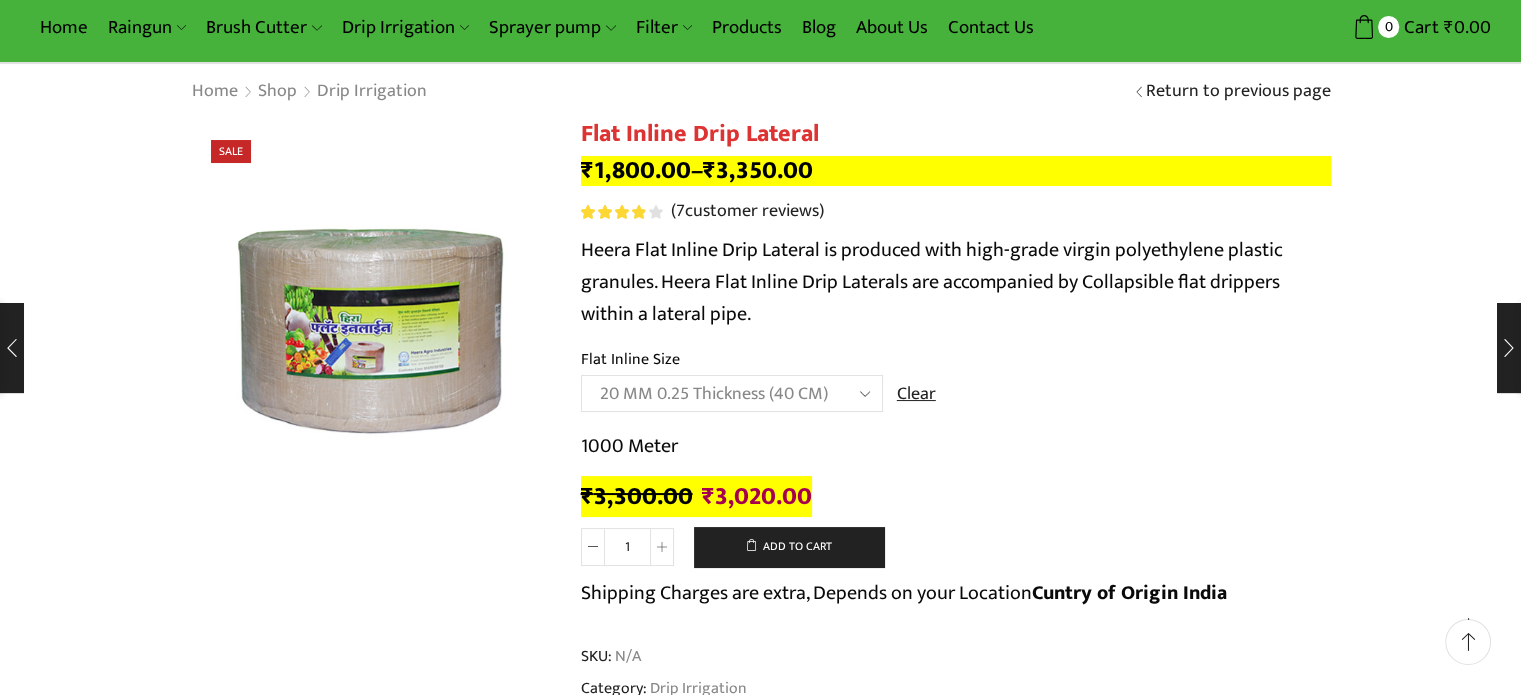 click on "Choose an option 12 MM 0.25 Thickness (30 CM) 12 MM 0.25 Thickness (40 CM) 12 MM 0.25 Thickness (50 CM) 12 MM 0.25 Thickness (60 CM) 12 MM 0.40 Thickness (30 CM) 12 MM 0.40 Thickness (40 CM) 12 MM 0.40 Thickness (50 CM) 12 MM 0.40 Thickness (60 CM) 12 MM 0.50 Thickness (30 CM) 12 MM 0.50 Thickness (40 CM) 12 MM 0.50 Thickness (50 CM) 12 MM 0.50 Thickness (60 CM) 16 MM 0.15 Thickness (40 CM) 16 MM 0.20 Thickness (30 CM) 16 MM 0.20 Thickness (40 CM) 16 MM 0.25 Thickness (30 CM) 16 MM 0.25 Thickness (40 CM) 16 MM 0.25 Thickness (50 CM) 16 MM 0.25 Thickness (60 CM) 16 MM 0.40 Thickness (30 CM) 16 MM 0.40 Thickness (40 CM) 16 MM 0.40 Thickness (50 CM) 16 MM 0.40 Thickness (60 CM) 16 MM 0.50 Thickness (30 CM) 16 MM 0.50 Thickness (40 CM) 16 MM 0.50 Thickness (50 CM) 16 MM 0.50 Thickness (60 CM) 16 MM 0.70 Thickness (30 CM) 16 MM 0.70 Thickness (40 CM) 16 MM 0.70 Thickness (50 CM) 16 MM 0.70 Thickness (60 CM) 20 MM 0.25 Thickness (30 CM) 20 MM 0.25 Thickness (40 CM) 20 MM 0.25 Thickness (50 CM)" at bounding box center (732, 393) 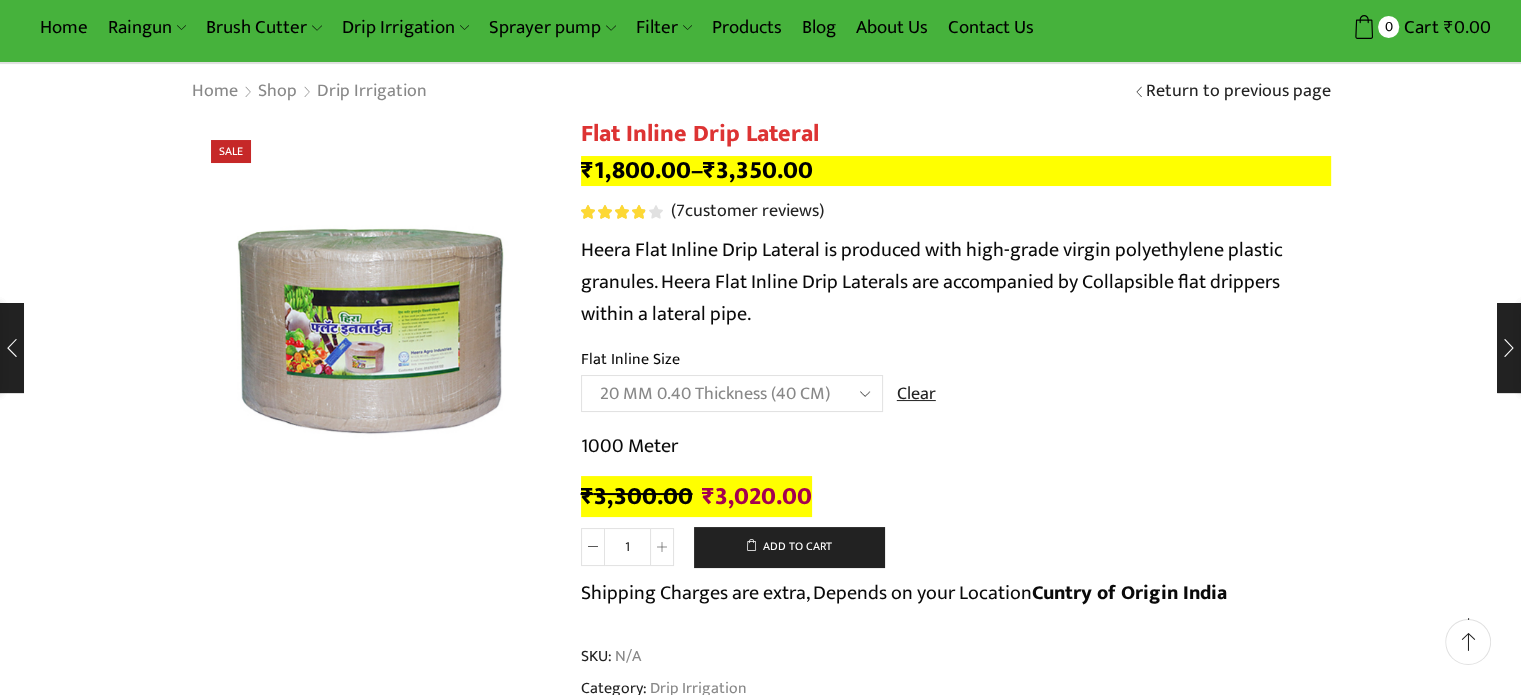 click on "Choose an option 12 MM 0.25 Thickness (30 CM) 12 MM 0.25 Thickness (40 CM) 12 MM 0.25 Thickness (50 CM) 12 MM 0.25 Thickness (60 CM) 12 MM 0.40 Thickness (30 CM) 12 MM 0.40 Thickness (40 CM) 12 MM 0.40 Thickness (50 CM) 12 MM 0.40 Thickness (60 CM) 12 MM 0.50 Thickness (30 CM) 12 MM 0.50 Thickness (40 CM) 12 MM 0.50 Thickness (50 CM) 12 MM 0.50 Thickness (60 CM) 16 MM 0.15 Thickness (40 CM) 16 MM 0.20 Thickness (30 CM) 16 MM 0.20 Thickness (40 CM) 16 MM 0.25 Thickness (30 CM) 16 MM 0.25 Thickness (40 CM) 16 MM 0.25 Thickness (50 CM) 16 MM 0.25 Thickness (60 CM) 16 MM 0.40 Thickness (30 CM) 16 MM 0.40 Thickness (40 CM) 16 MM 0.40 Thickness (50 CM) 16 MM 0.40 Thickness (60 CM) 16 MM 0.50 Thickness (30 CM) 16 MM 0.50 Thickness (40 CM) 16 MM 0.50 Thickness (50 CM) 16 MM 0.50 Thickness (60 CM) 16 MM 0.70 Thickness (30 CM) 16 MM 0.70 Thickness (40 CM) 16 MM 0.70 Thickness (50 CM) 16 MM 0.70 Thickness (60 CM) 20 MM 0.25 Thickness (30 CM) 20 MM 0.25 Thickness (40 CM) 20 MM 0.25 Thickness (50 CM)" at bounding box center [732, 393] 